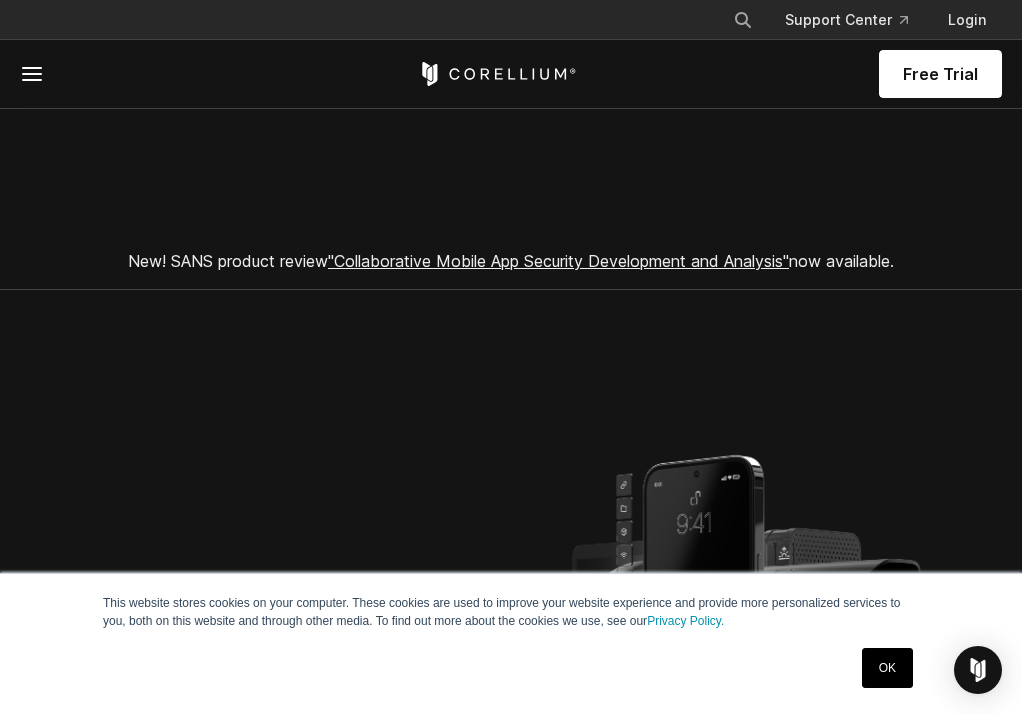 scroll, scrollTop: 0, scrollLeft: 0, axis: both 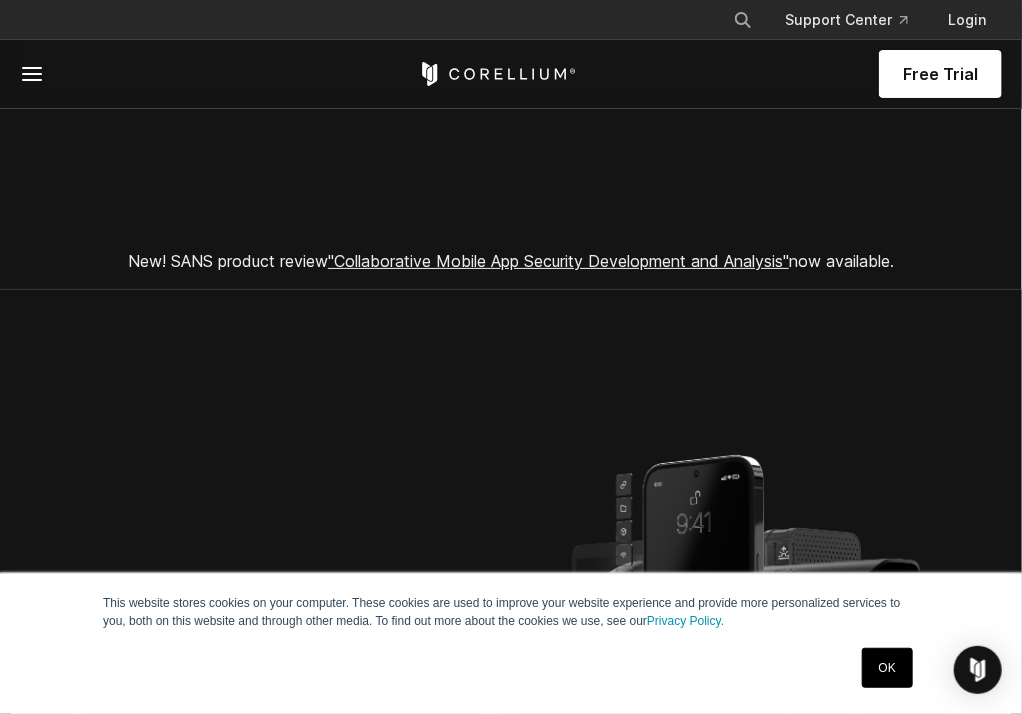 click on "OK" at bounding box center (887, 668) 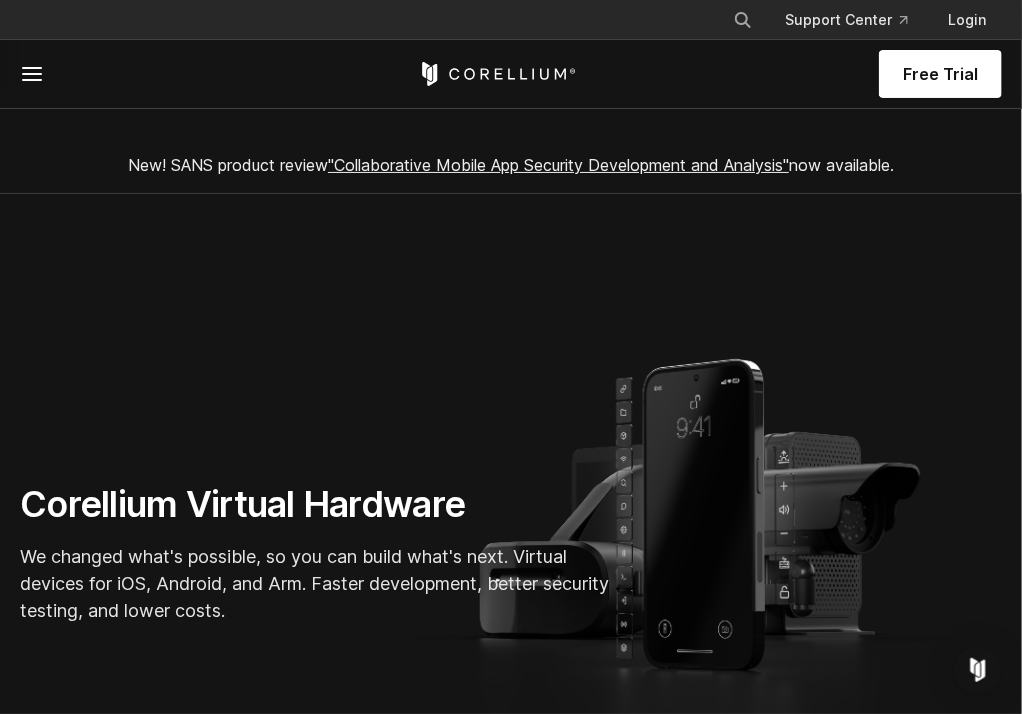 scroll, scrollTop: 0, scrollLeft: 0, axis: both 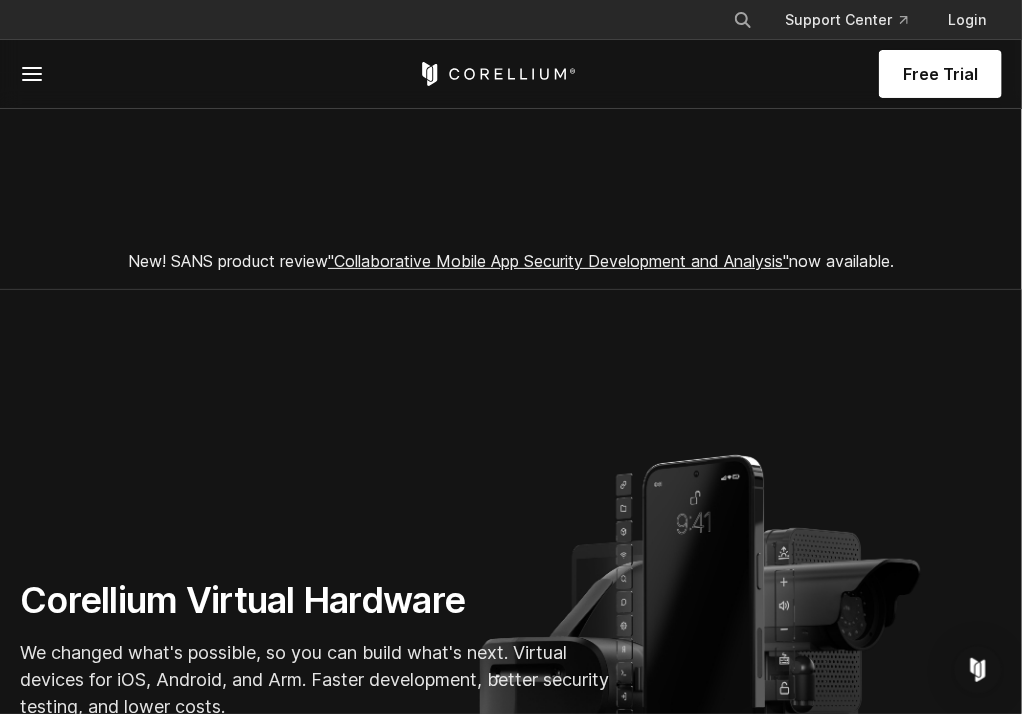 click on "Free Trial" at bounding box center (0, 0) 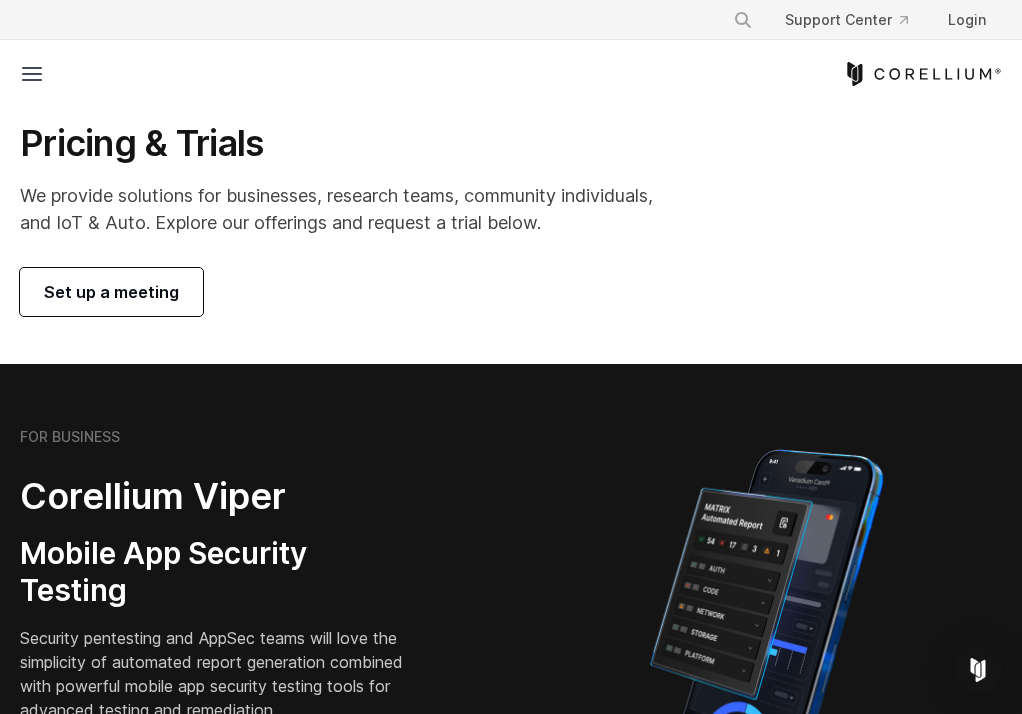 scroll, scrollTop: 0, scrollLeft: 0, axis: both 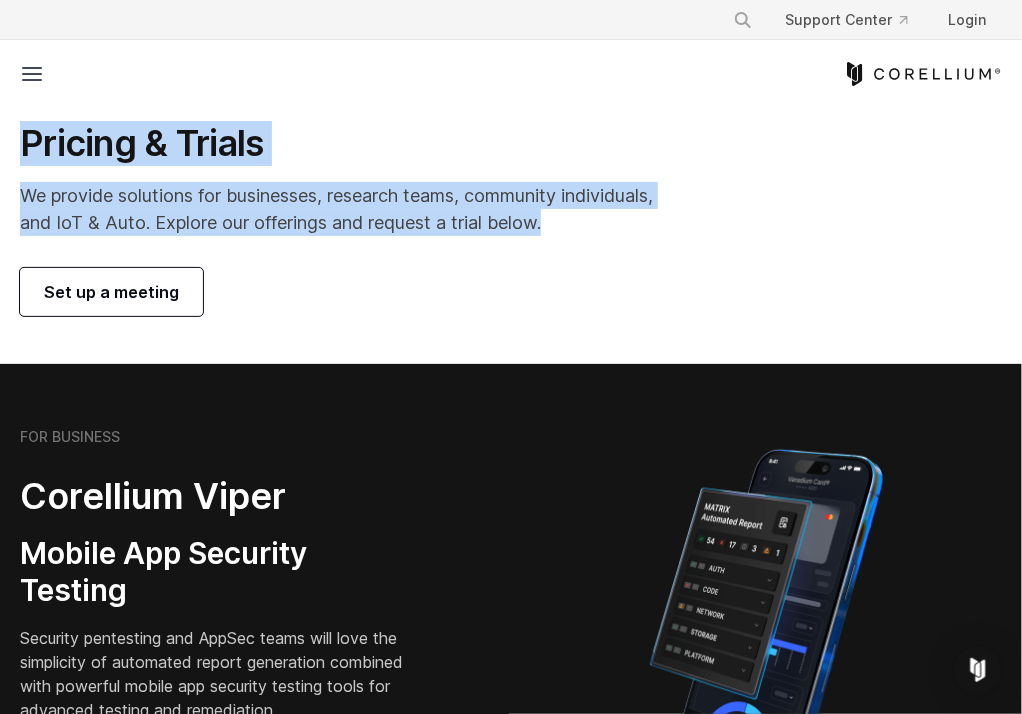 drag, startPoint x: 359, startPoint y: 364, endPoint x: -16, endPoint y: 171, distance: 421.7511 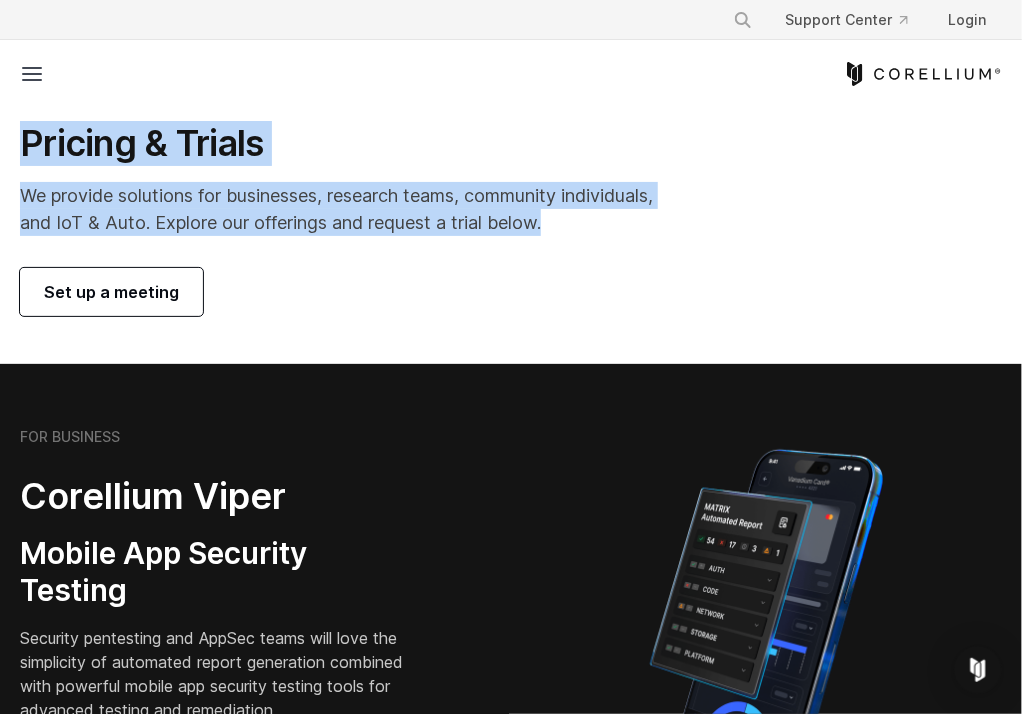 click on "We provide solutions for businesses, research teams, community individuals, and IoT & Auto. Explore our offerings and request a trial below." at bounding box center (340, 209) 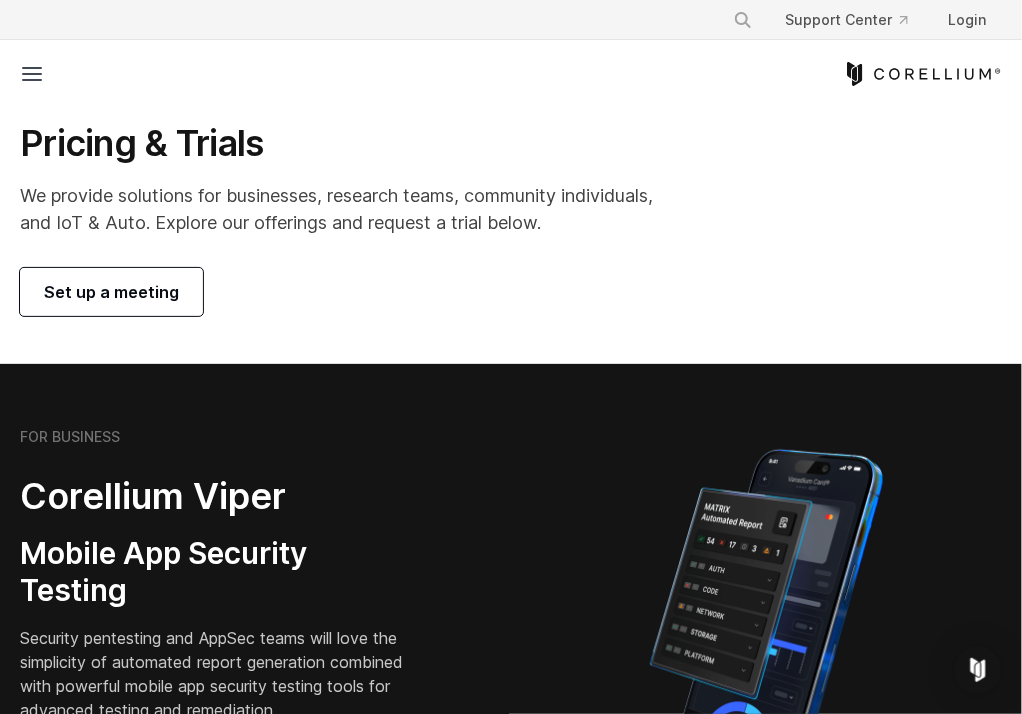 click on "Pricing & Trials
We provide solutions for businesses, research teams, community individuals, and IoT & Auto. Explore our offerings and request a trial below.
Set up a meeting" at bounding box center (511, 218) 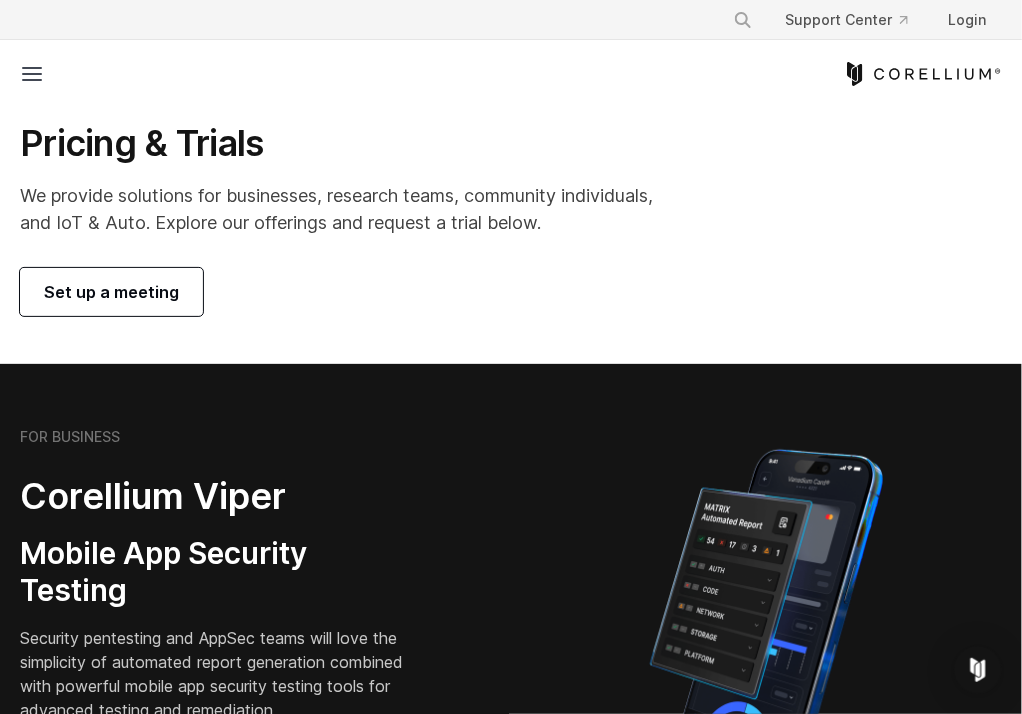 click on "Set up a meeting" at bounding box center [111, 292] 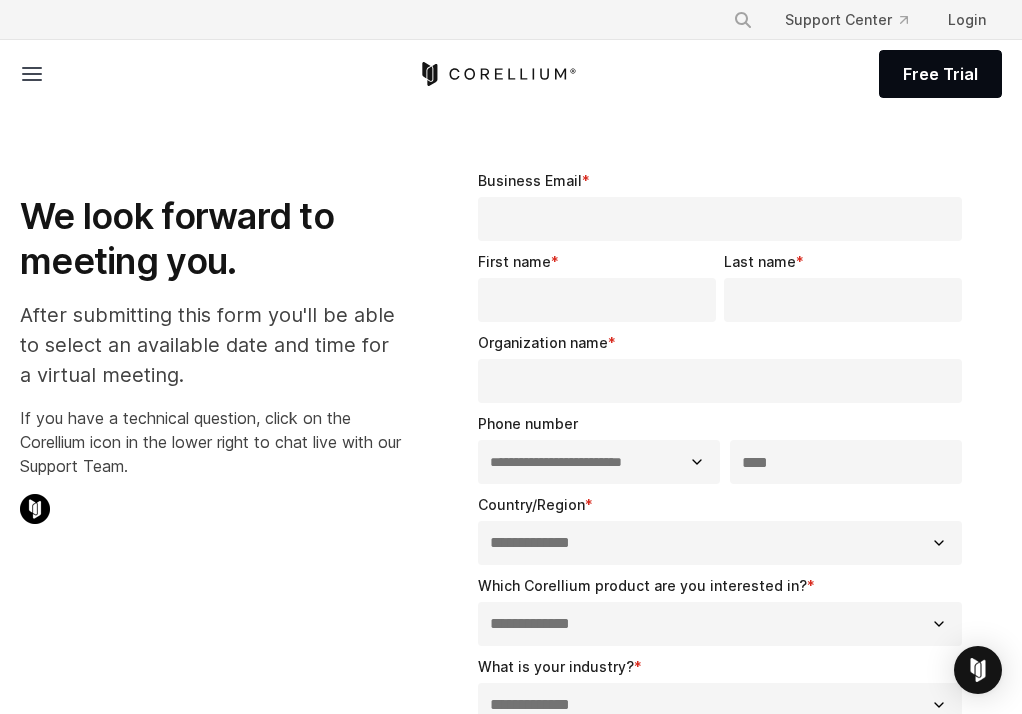 select on "**" 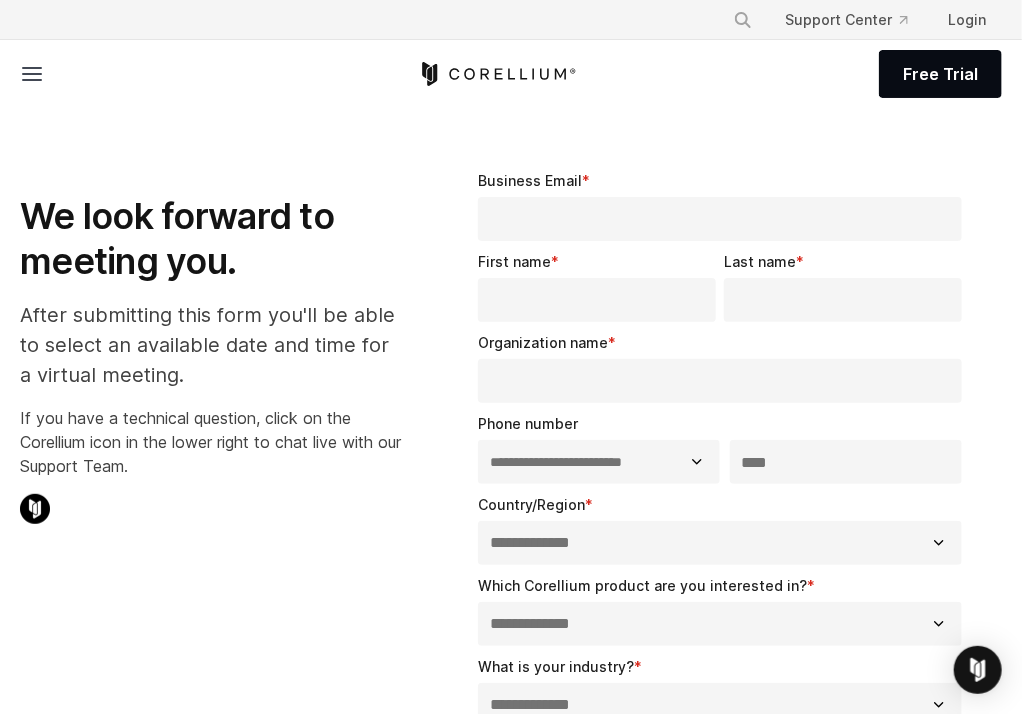 scroll, scrollTop: 0, scrollLeft: 0, axis: both 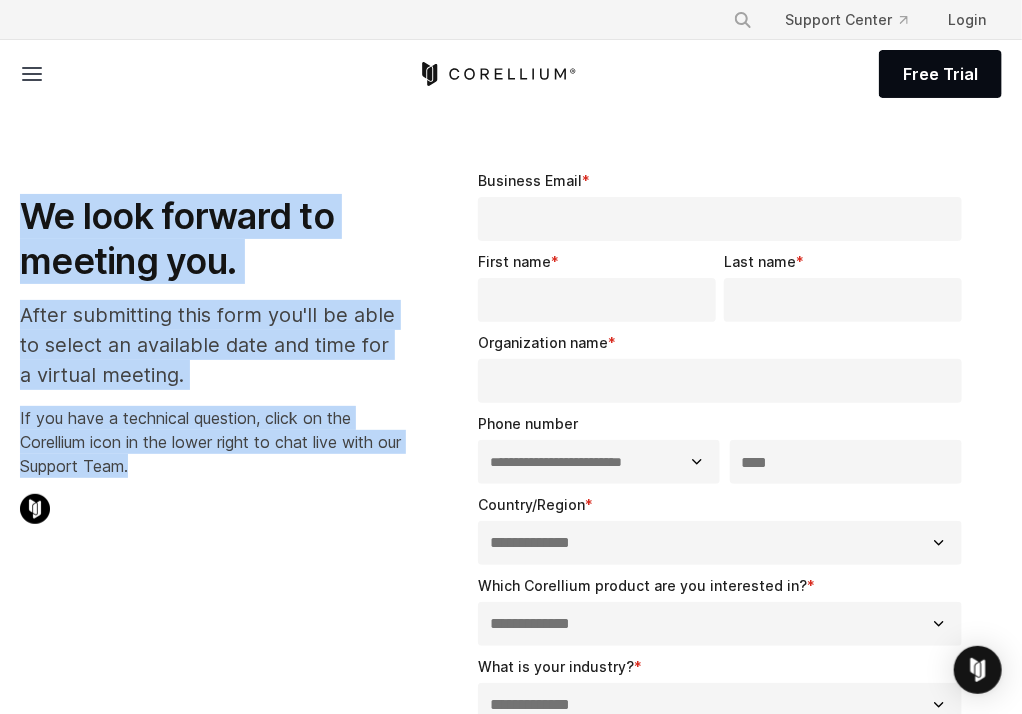 drag, startPoint x: 232, startPoint y: 509, endPoint x: 340, endPoint y: 364, distance: 180.801 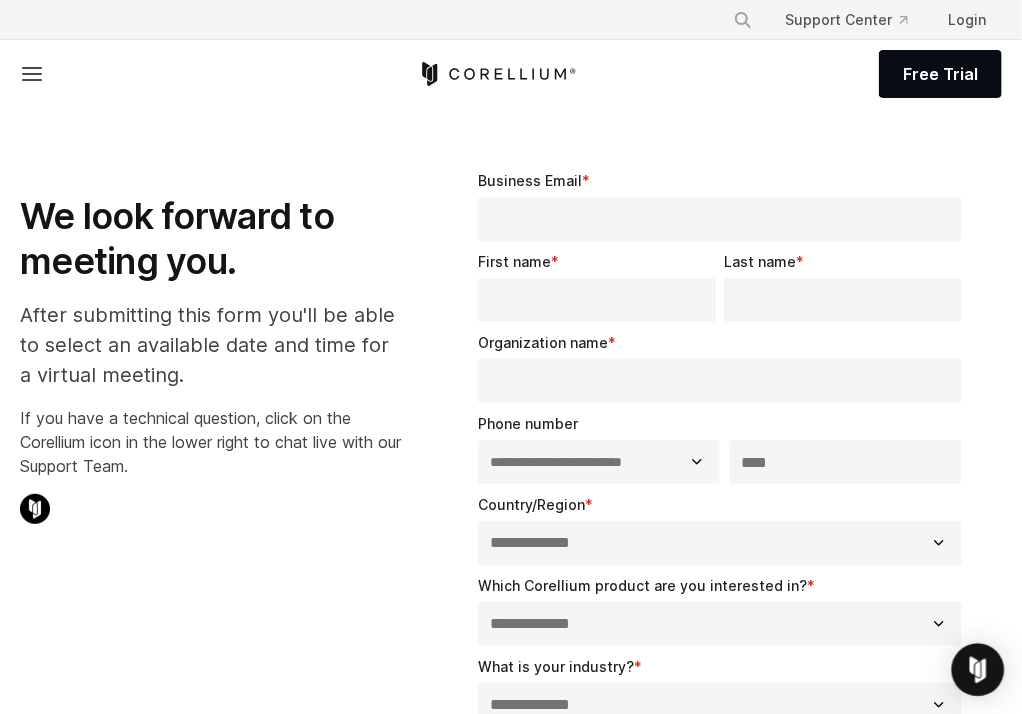click at bounding box center [978, 670] 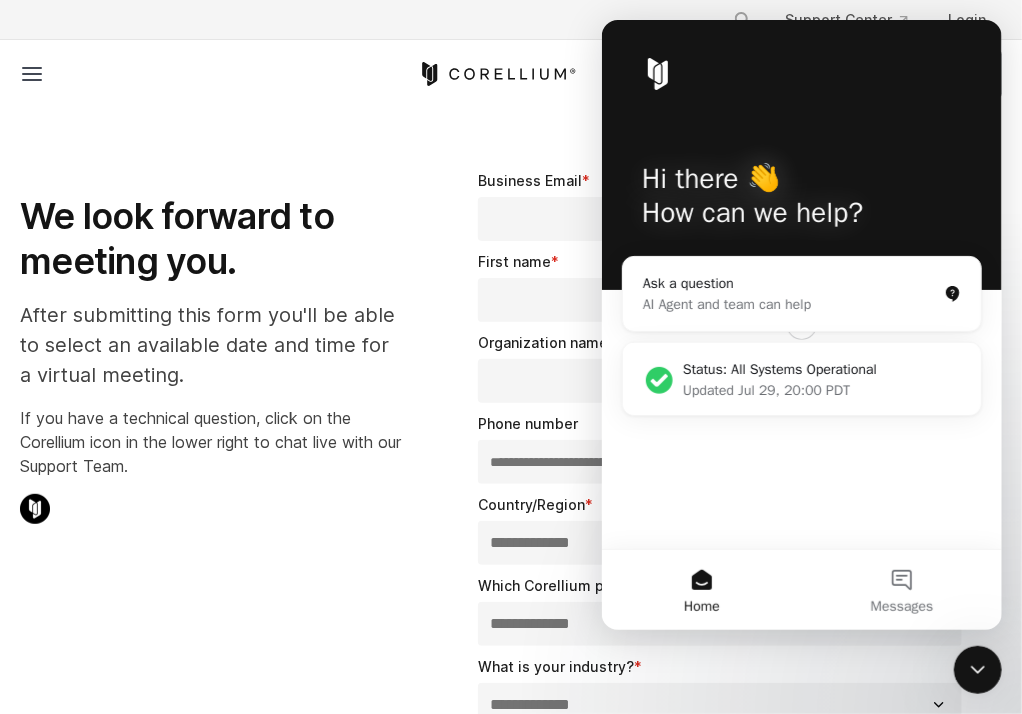 scroll, scrollTop: 0, scrollLeft: 0, axis: both 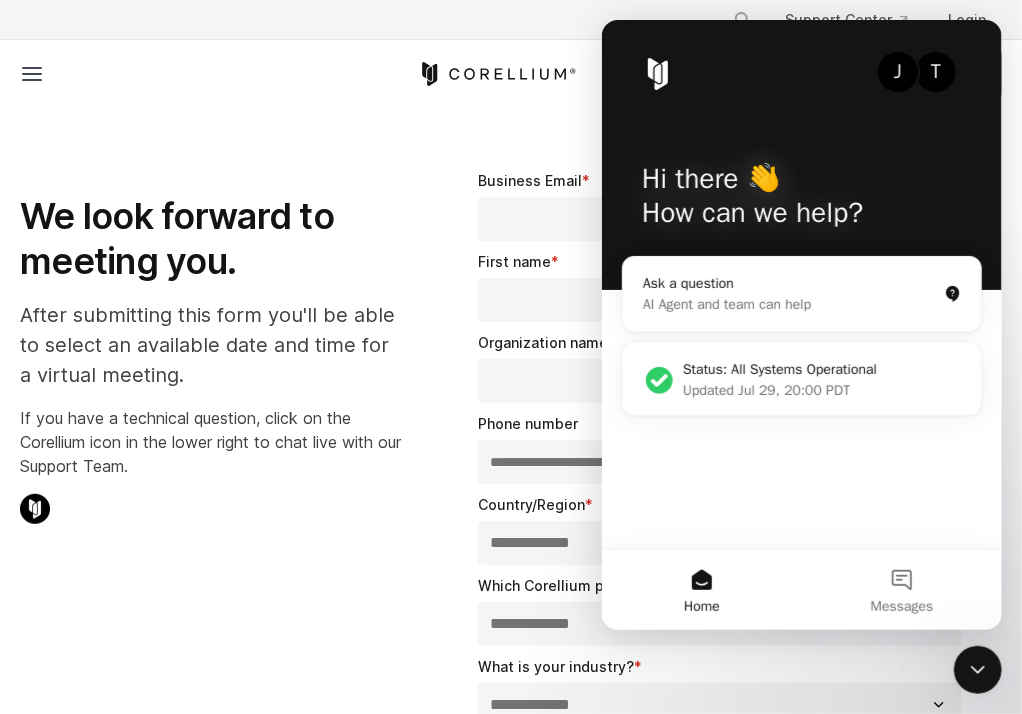 click on "AI Agent and team can help" at bounding box center (789, 303) 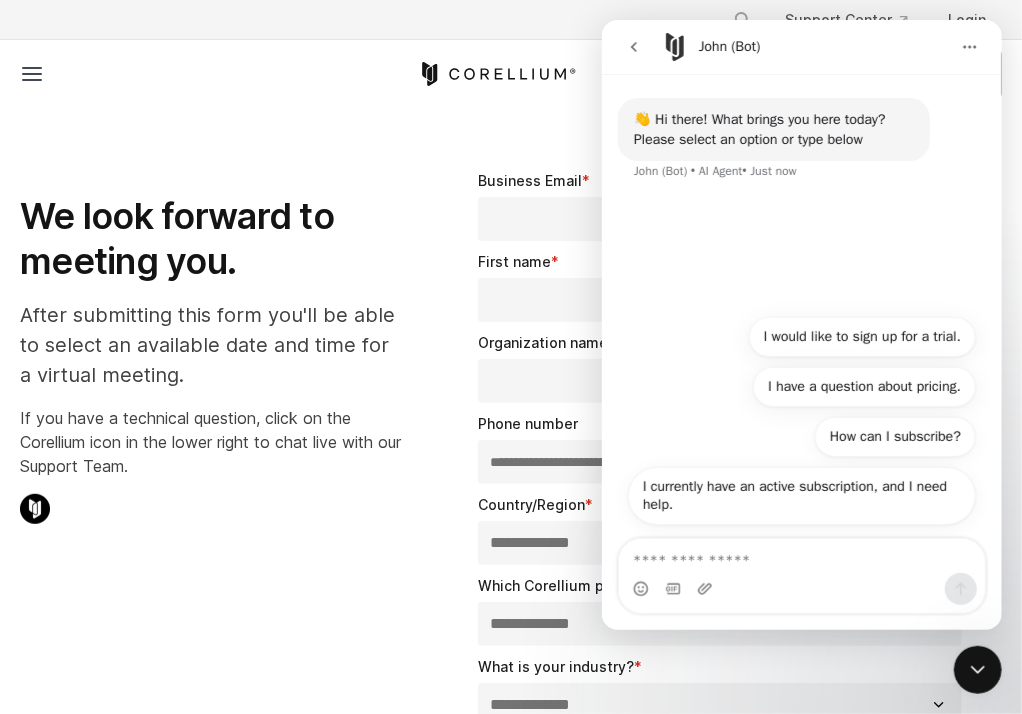 click at bounding box center (801, 555) 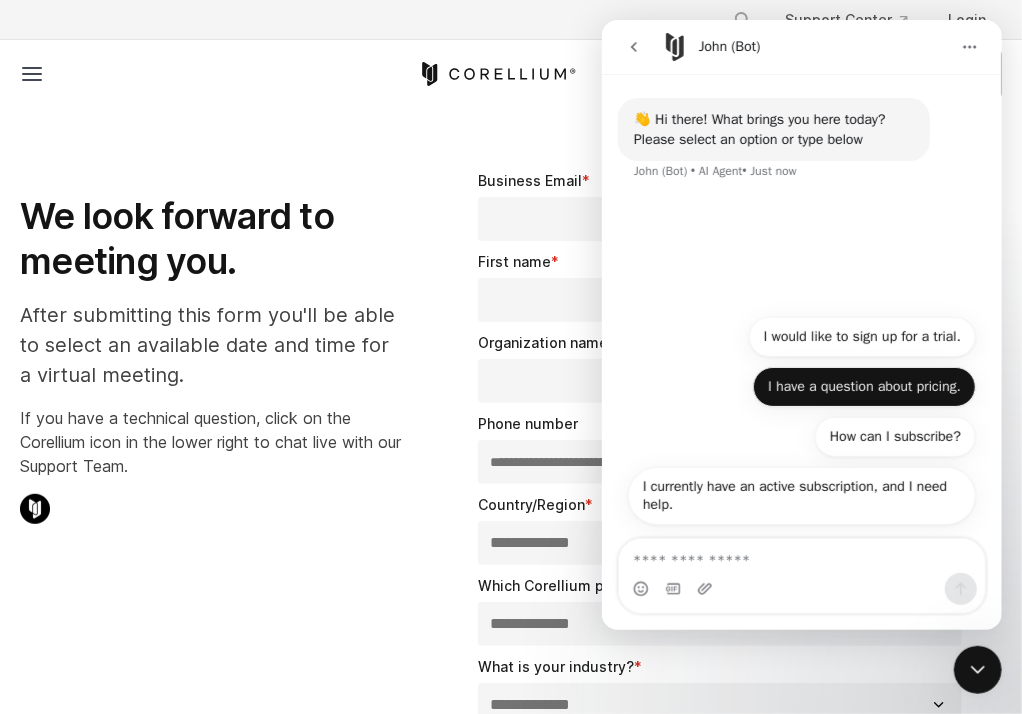 click on "I have a question about pricing." at bounding box center (863, 386) 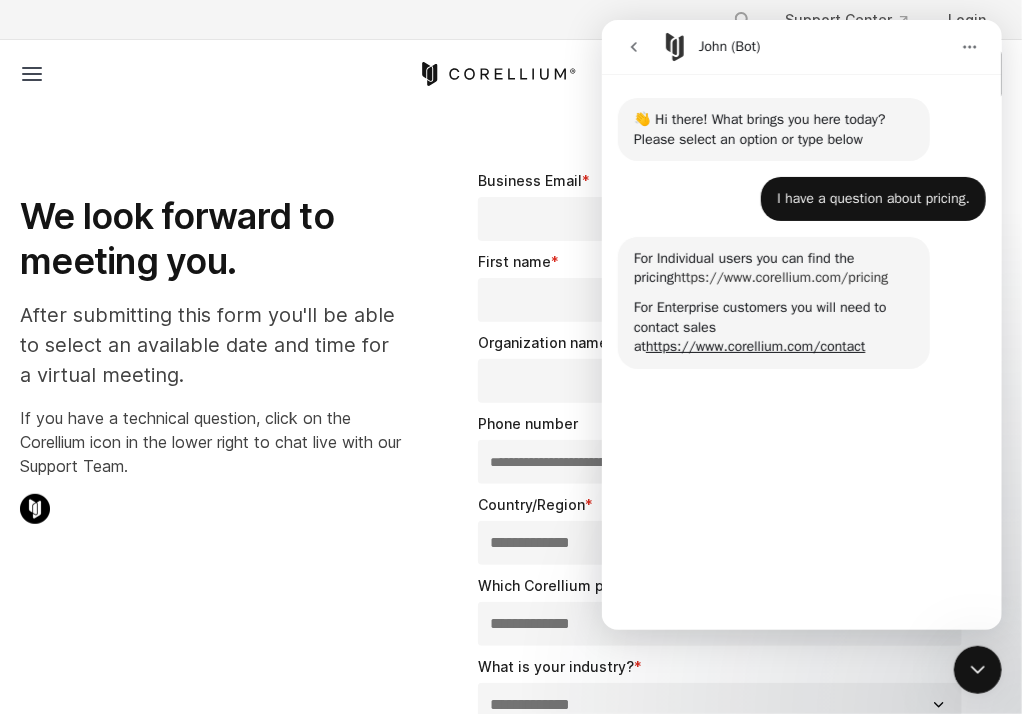 click on "https://www.corellium.com/pricing" at bounding box center (780, 276) 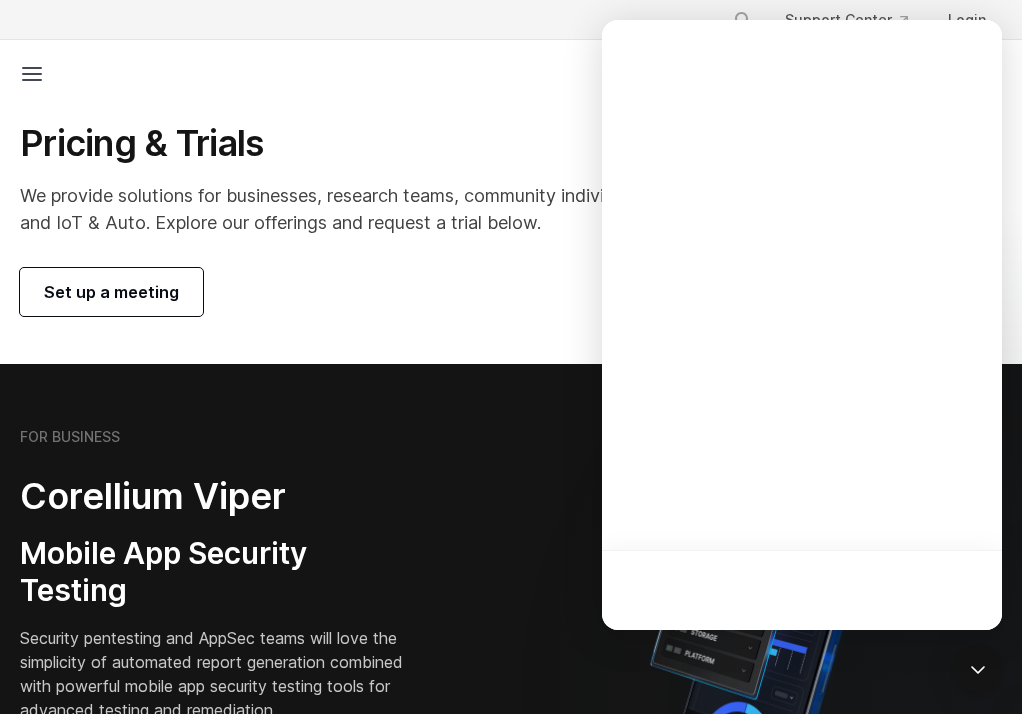 scroll, scrollTop: 0, scrollLeft: 0, axis: both 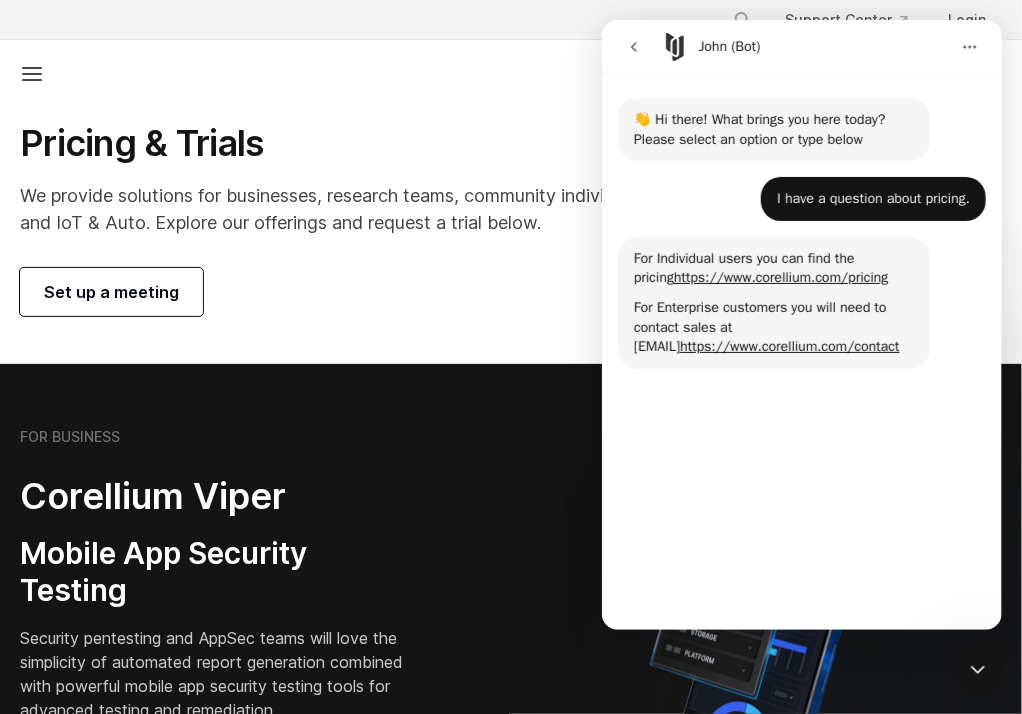 click on "Pricing & Trials
We provide solutions for businesses, research teams, community individuals, and IoT & Auto. Explore our offerings and request a trial below.
Set up a meeting" at bounding box center (340, 218) 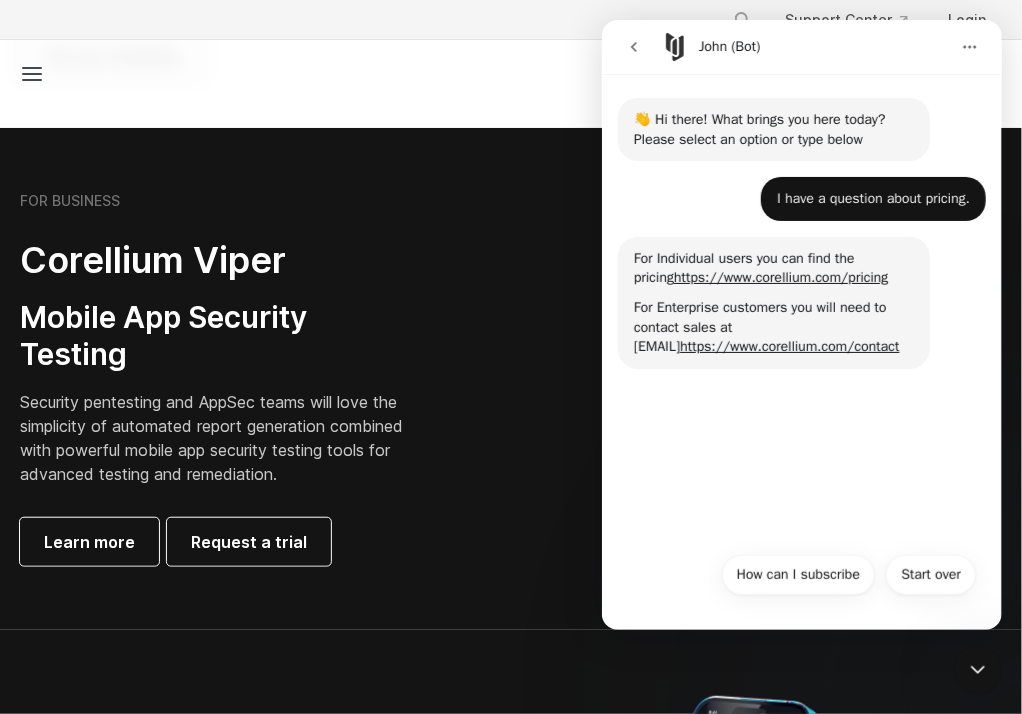 scroll, scrollTop: 400, scrollLeft: 0, axis: vertical 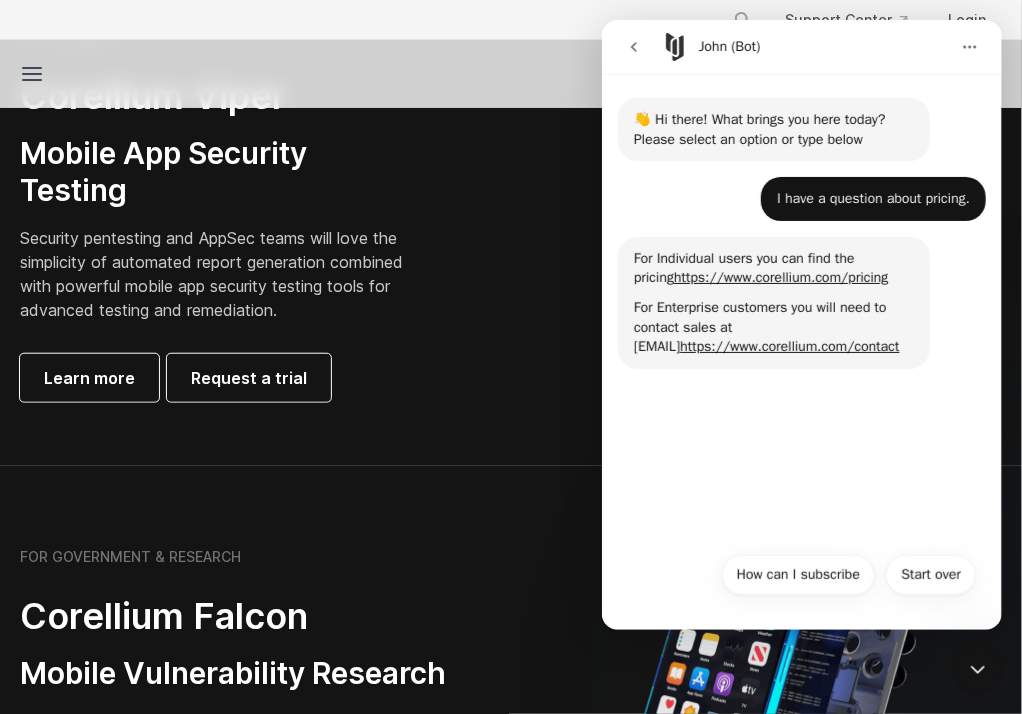 click on "FOR BUSINESS
Corellium Viper
Mobile App Security Testing
Security pentesting and AppSec teams will love the simplicity of automated report generation combined with powerful mobile app security testing tools for advanced testing and remediation.
Learn more
Request a trial" at bounding box center [255, 215] 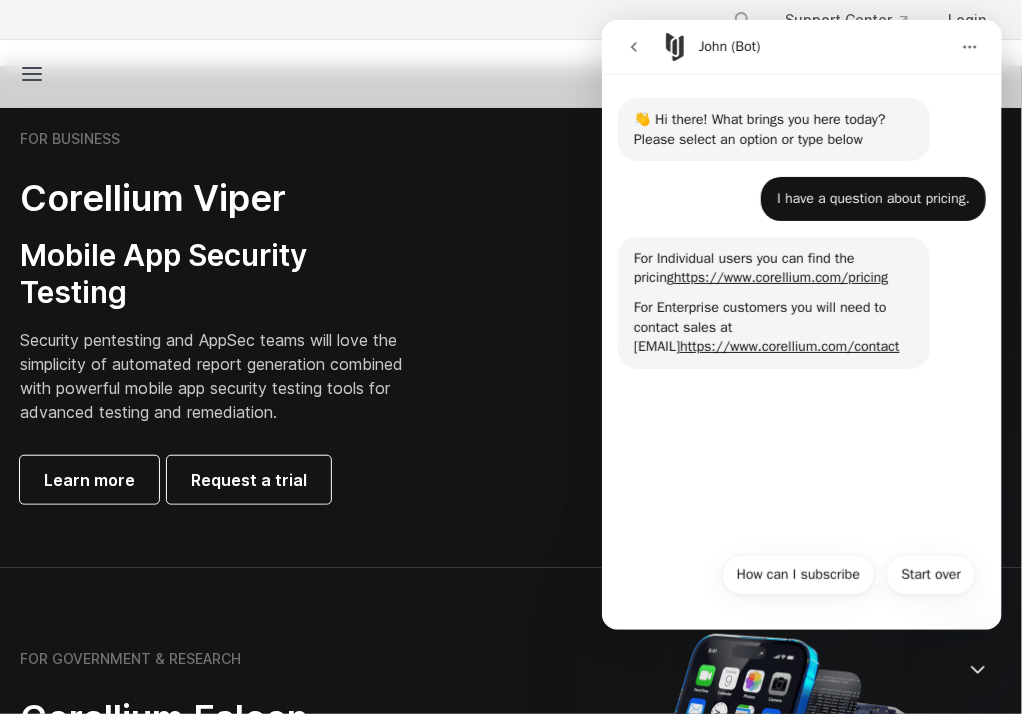 scroll, scrollTop: 0, scrollLeft: 0, axis: both 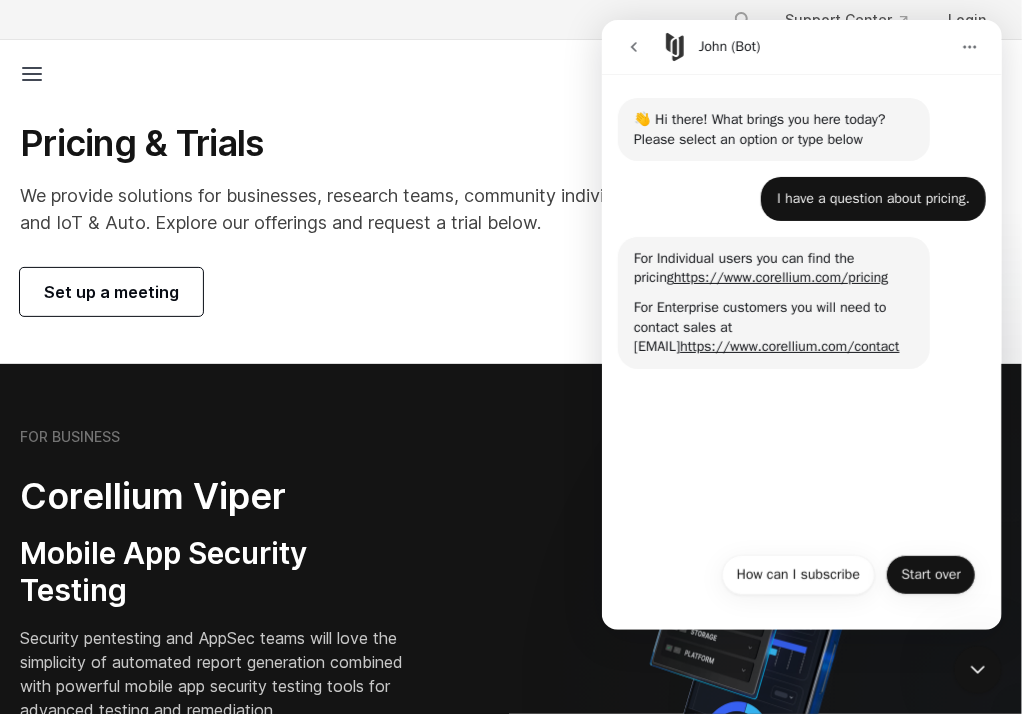 click on "Start over" at bounding box center (930, 574) 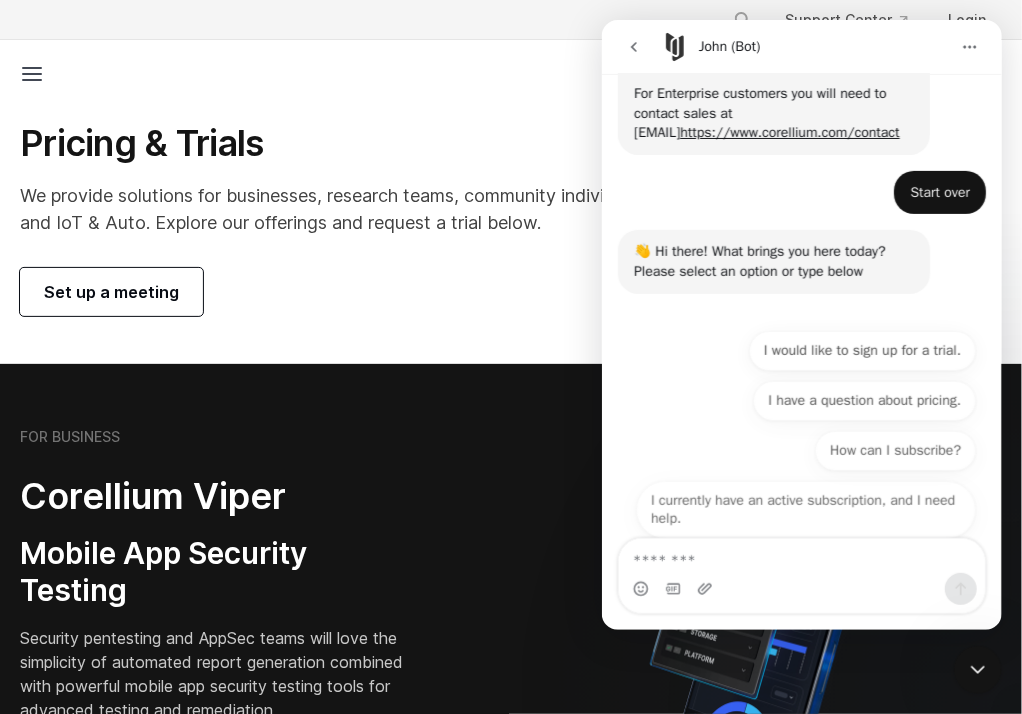 scroll, scrollTop: 228, scrollLeft: 0, axis: vertical 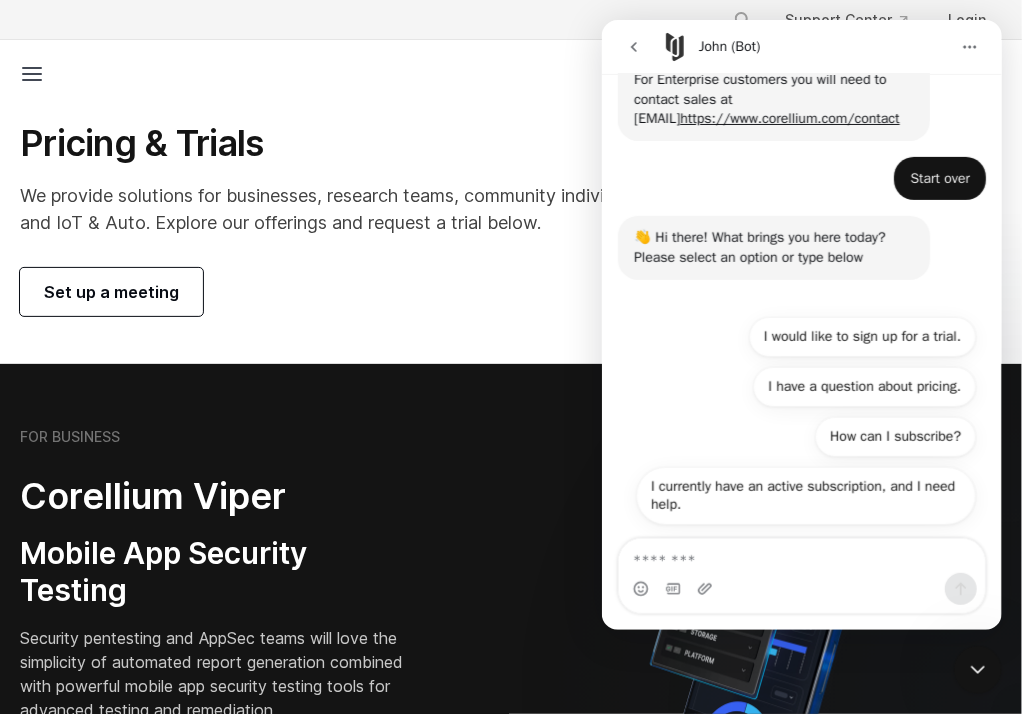 click at bounding box center (801, 555) 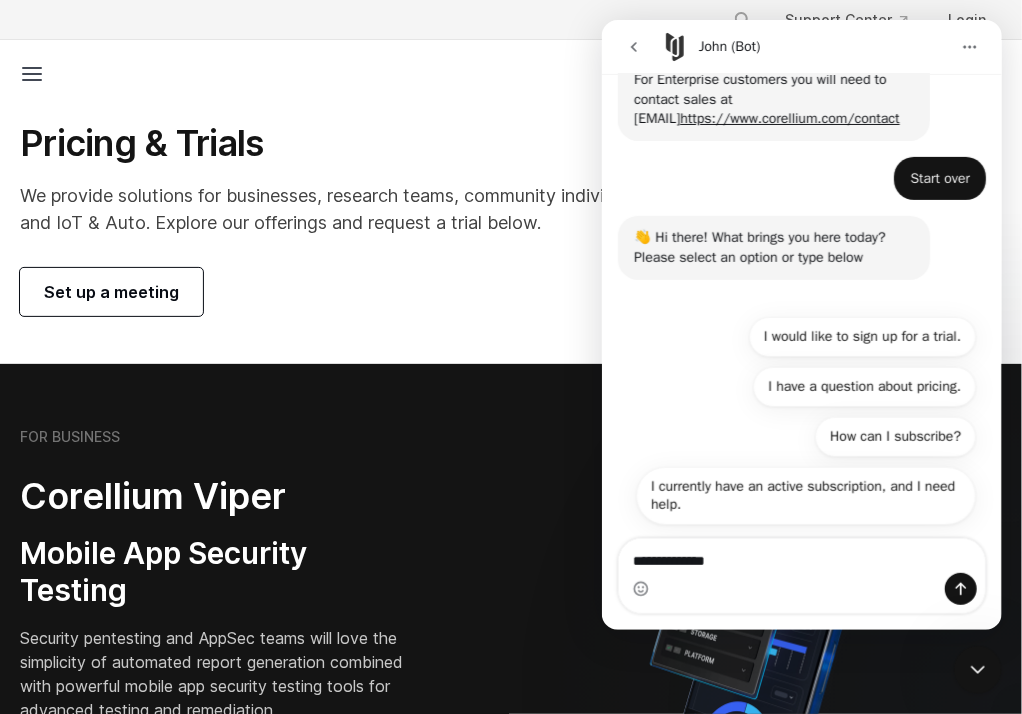 type on "**********" 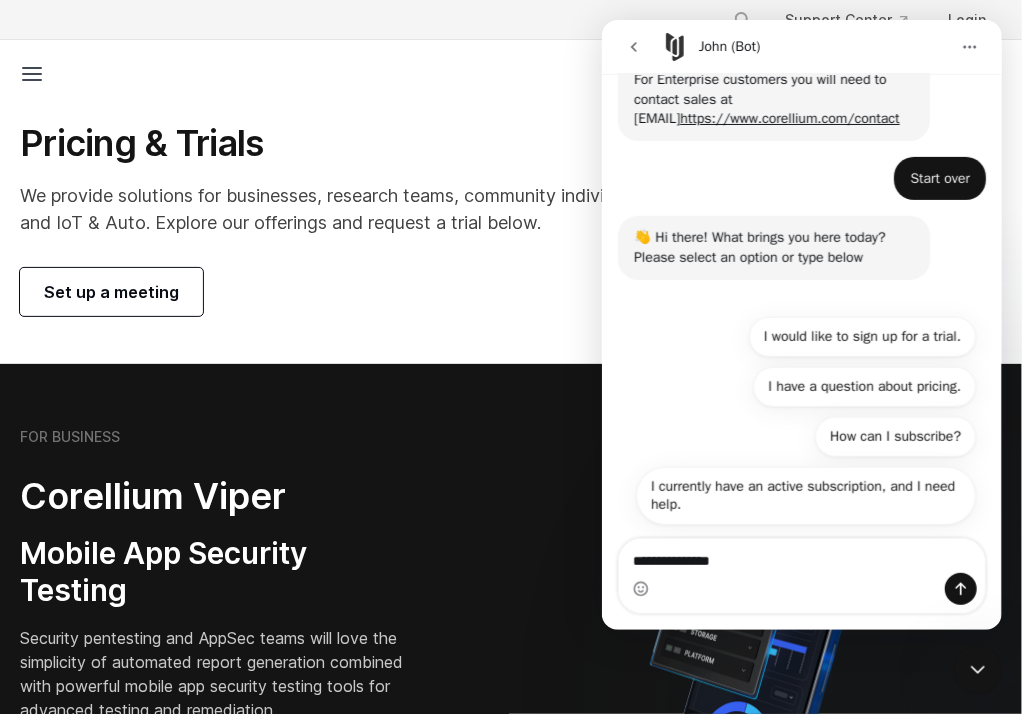 type 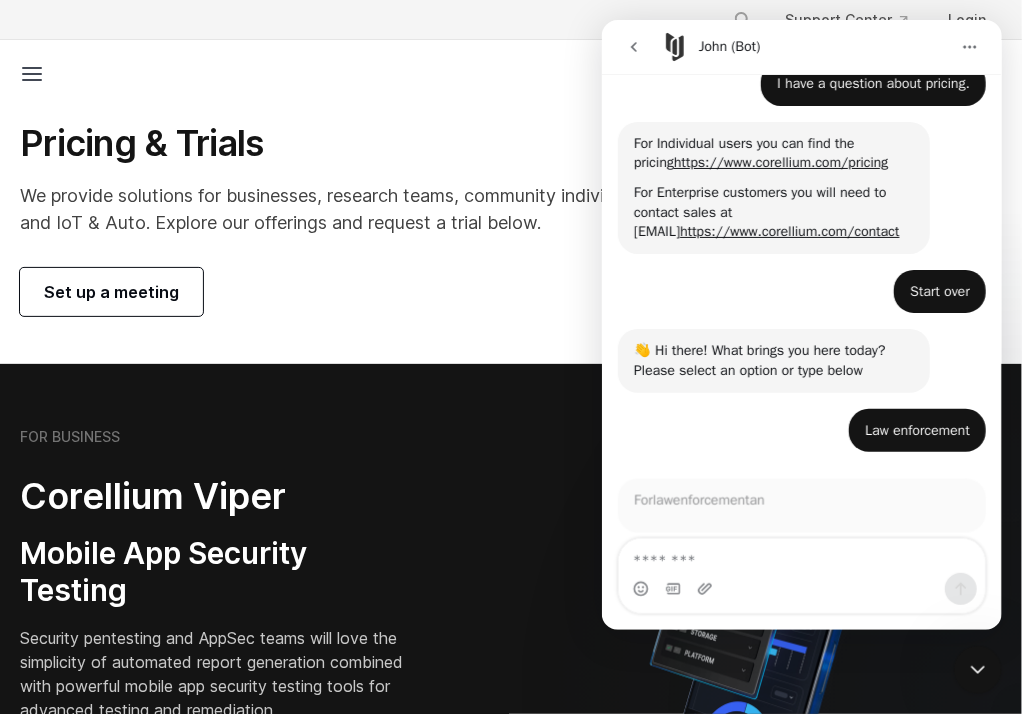 scroll, scrollTop: 434, scrollLeft: 0, axis: vertical 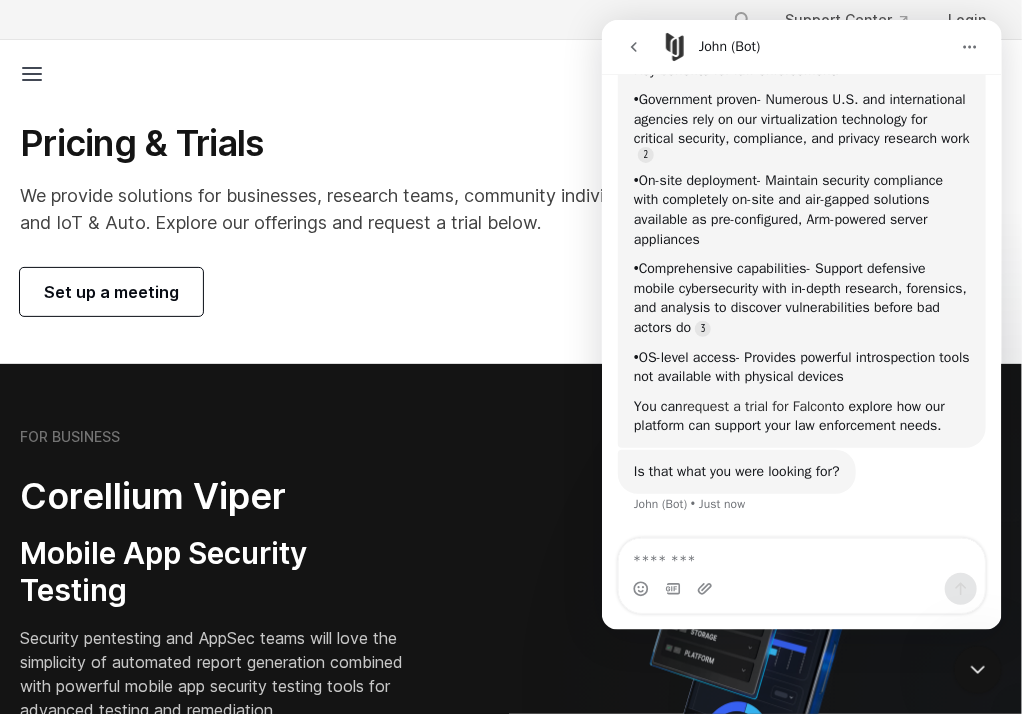 click on "request a trial for Falcon" at bounding box center [757, 405] 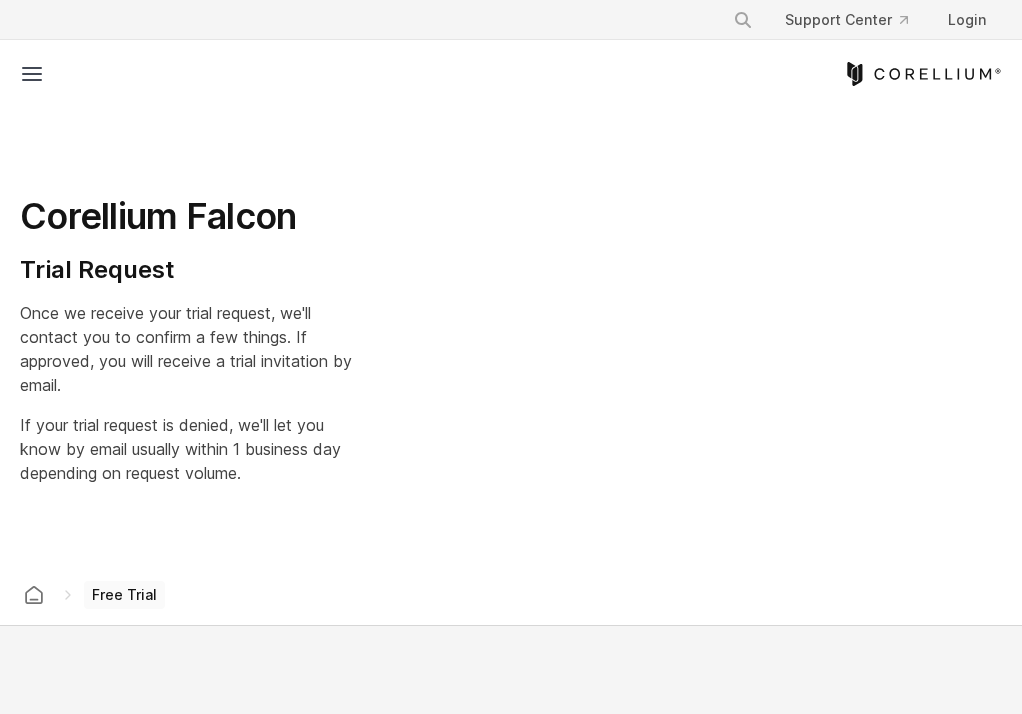 scroll, scrollTop: 0, scrollLeft: 0, axis: both 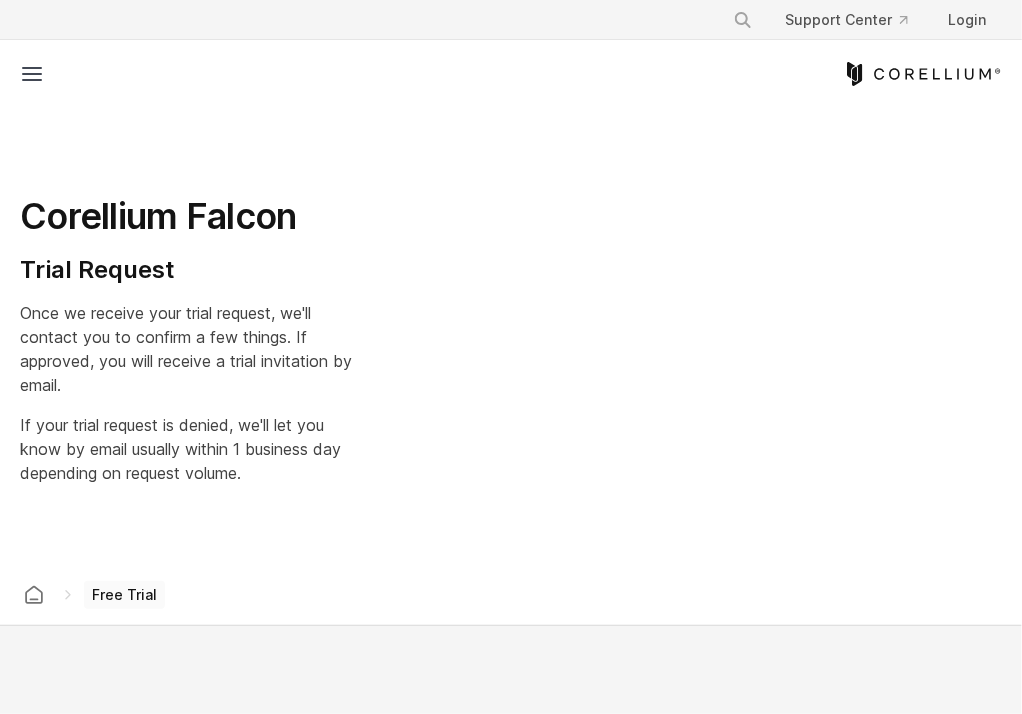 select on "**" 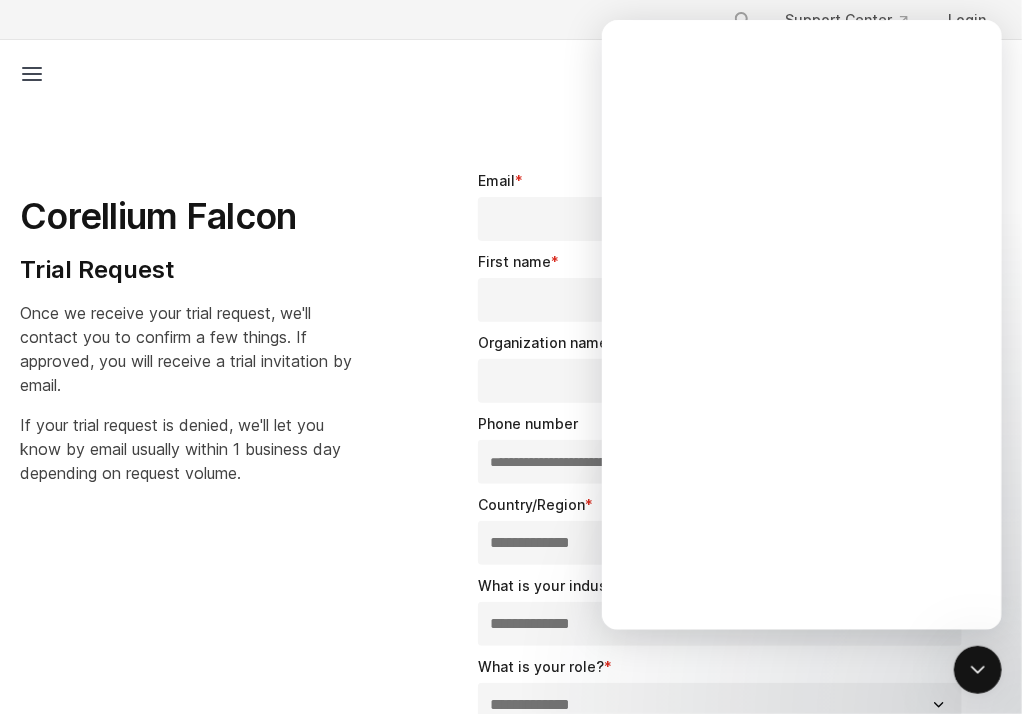 scroll, scrollTop: 0, scrollLeft: 0, axis: both 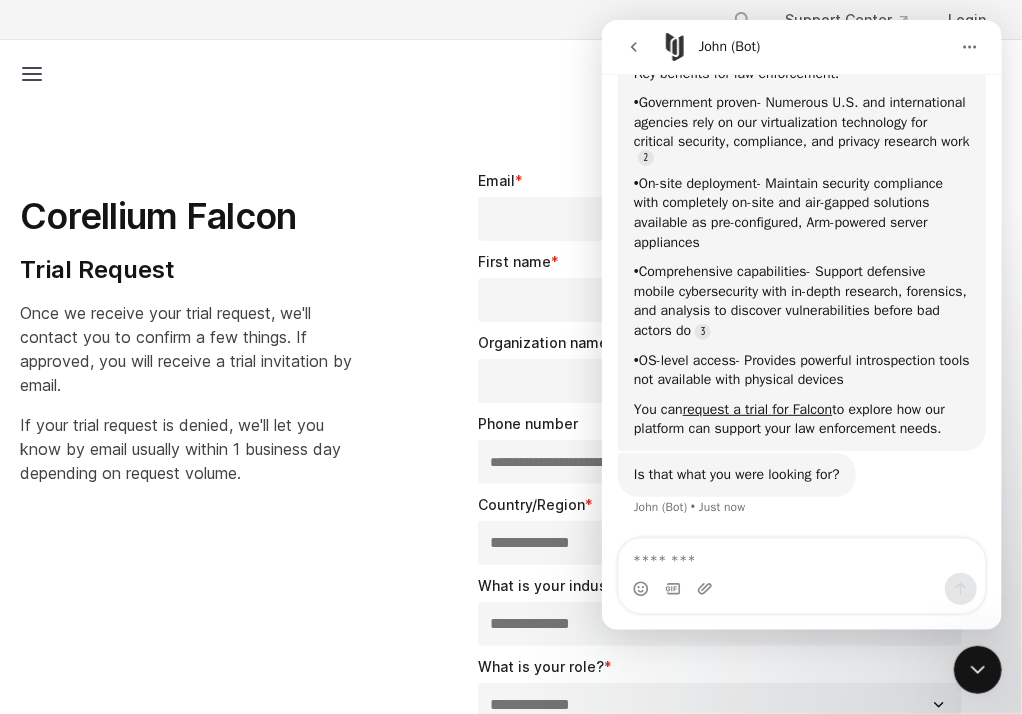 click 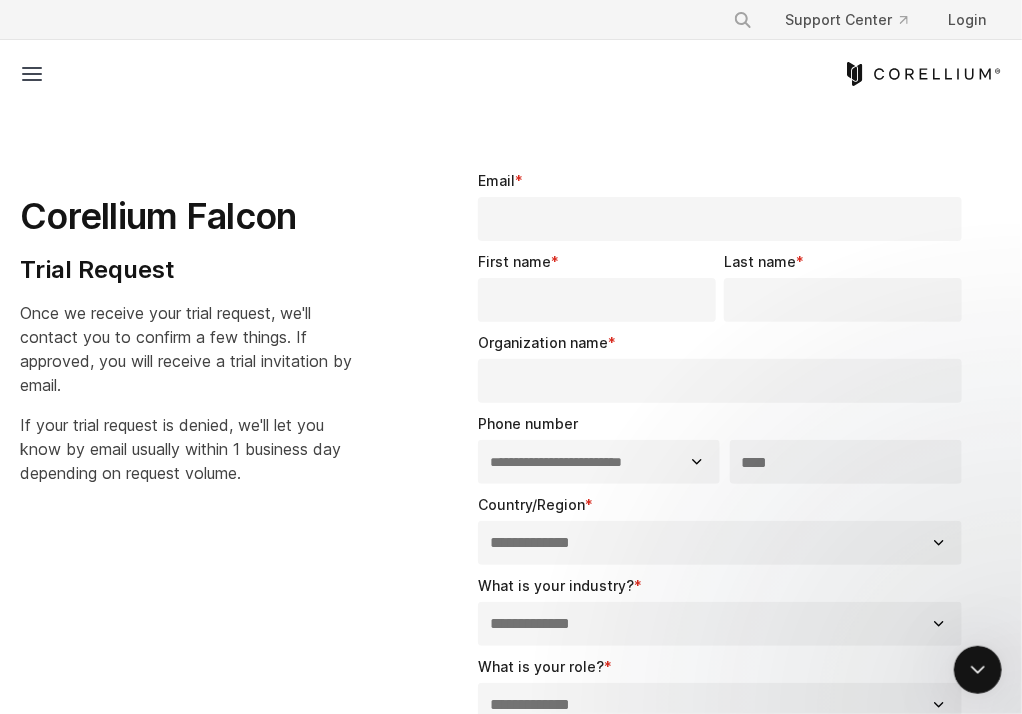 scroll, scrollTop: 0, scrollLeft: 0, axis: both 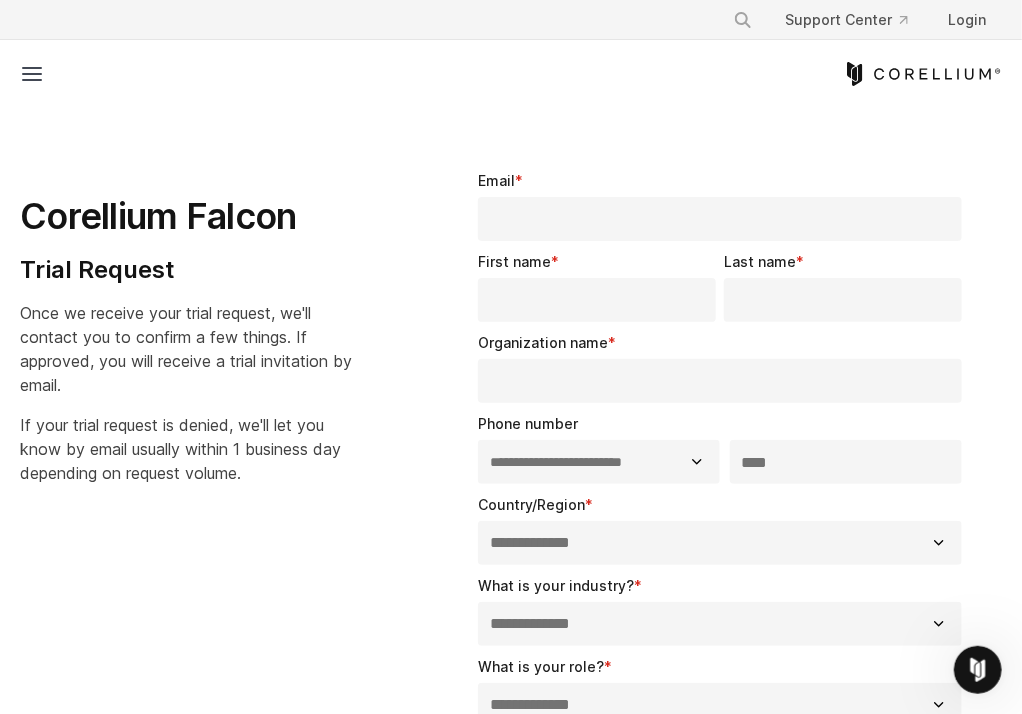 click on "Email *" at bounding box center (724, 210) 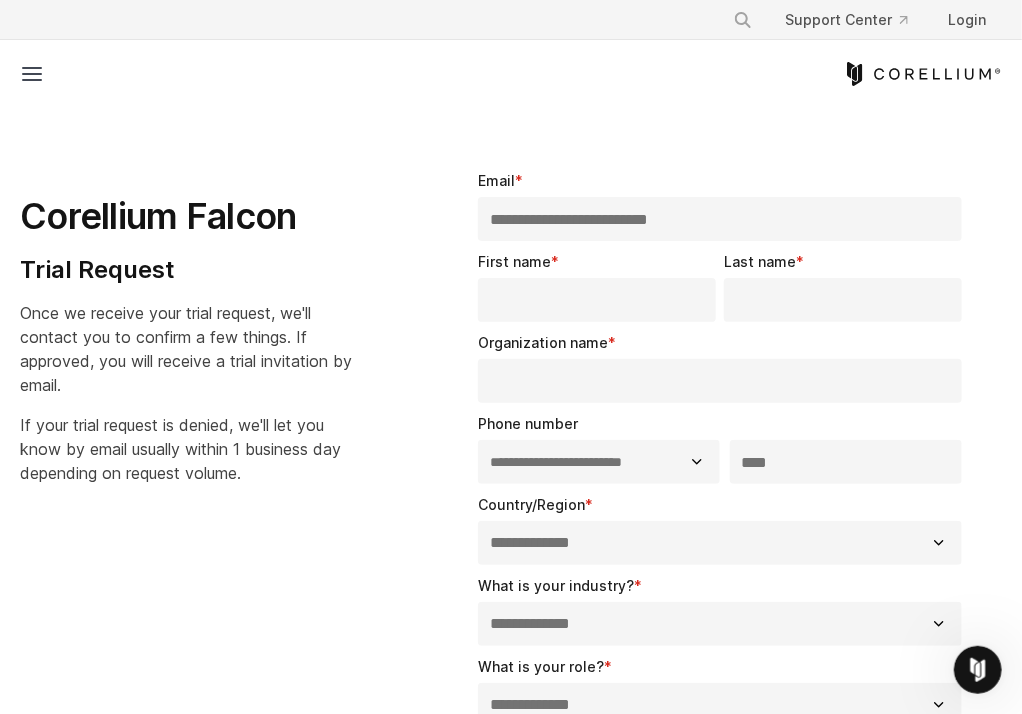 type on "**********" 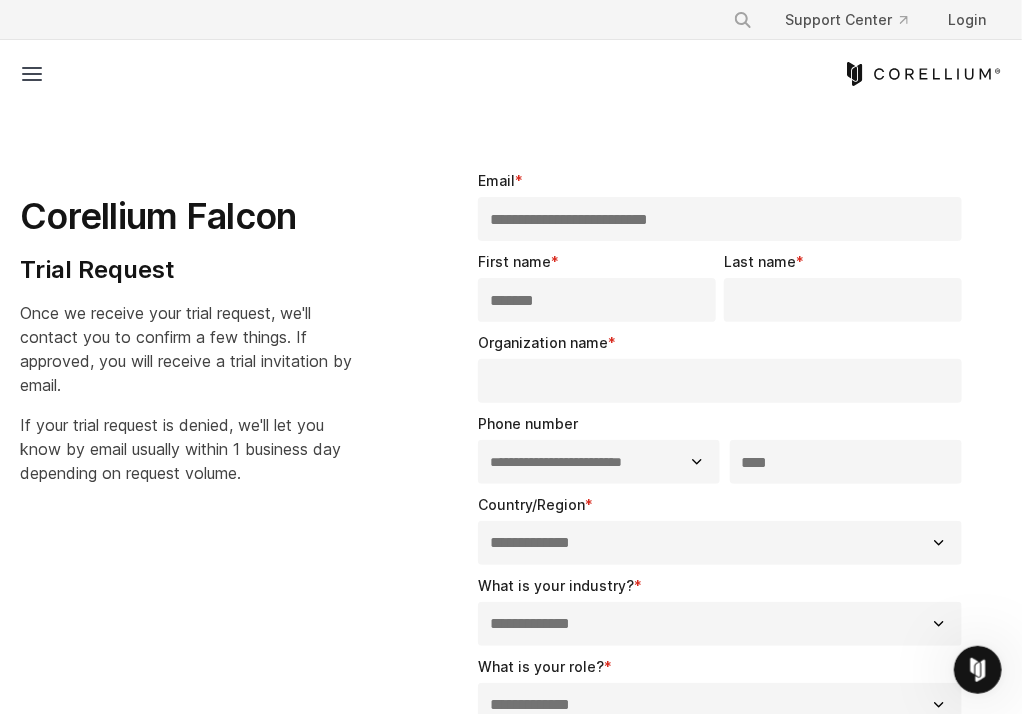 type on "*******" 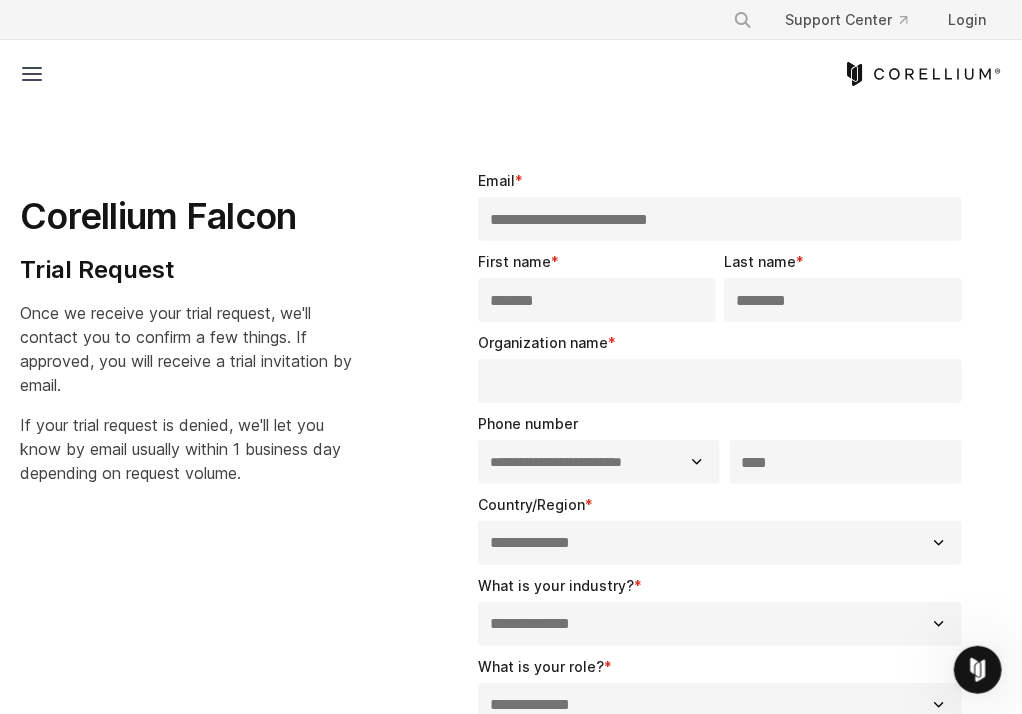 type on "********" 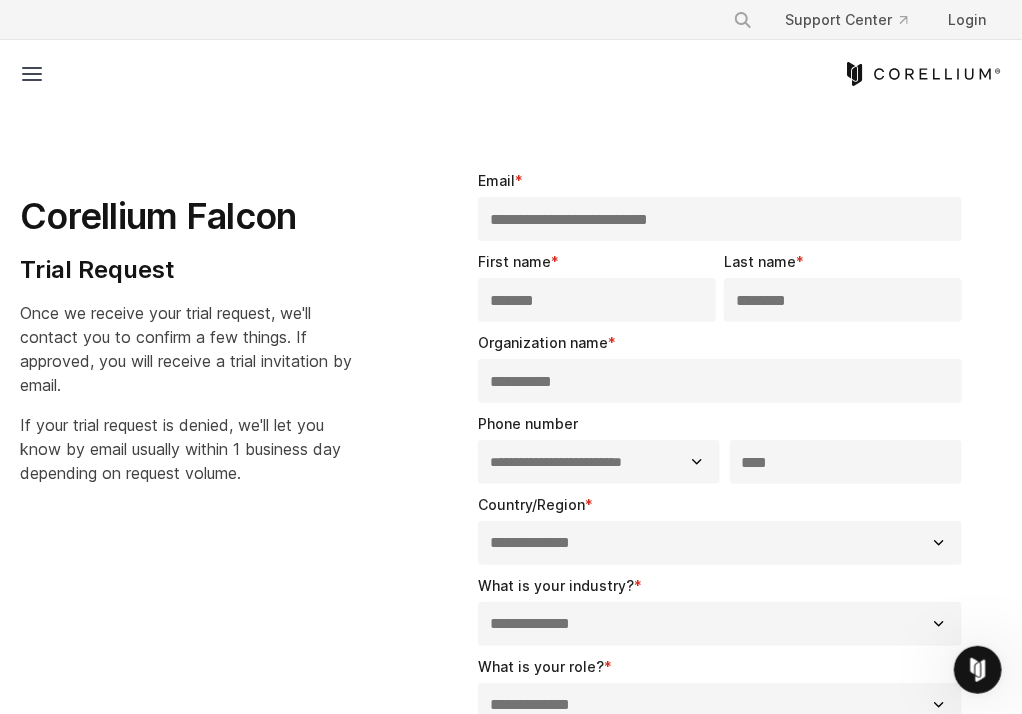type on "**********" 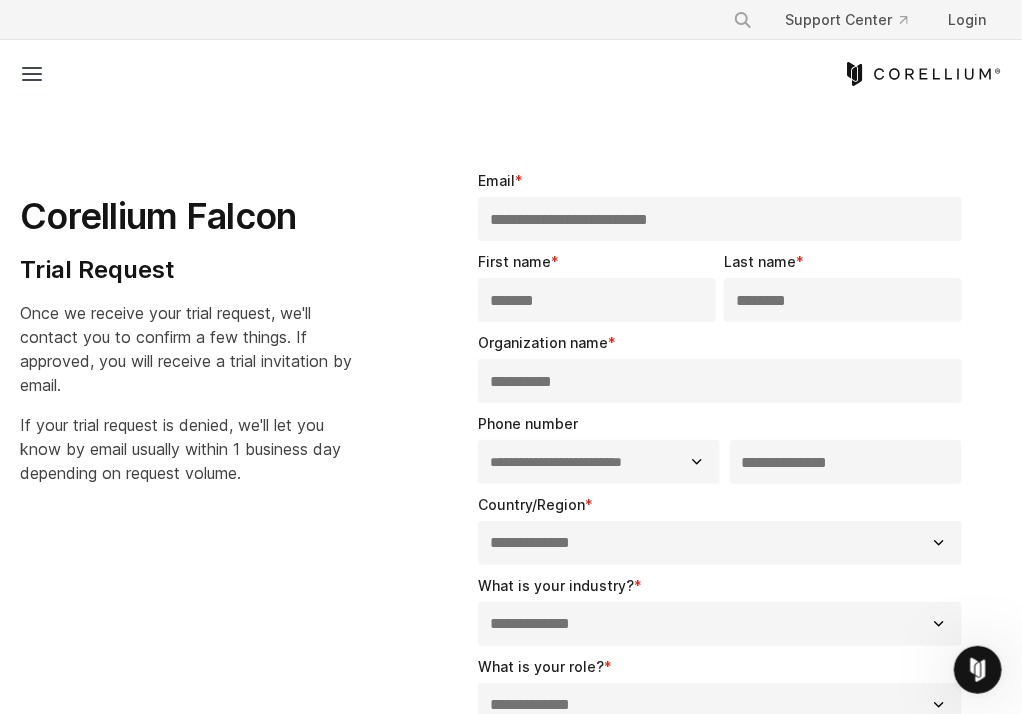 type on "**********" 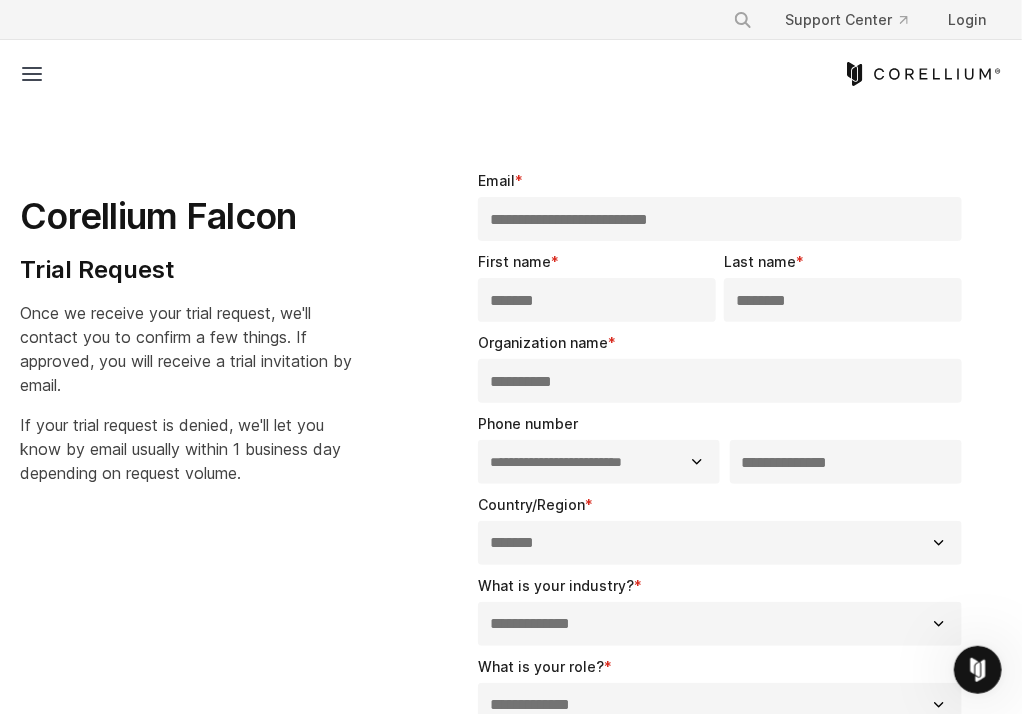 select on "*********" 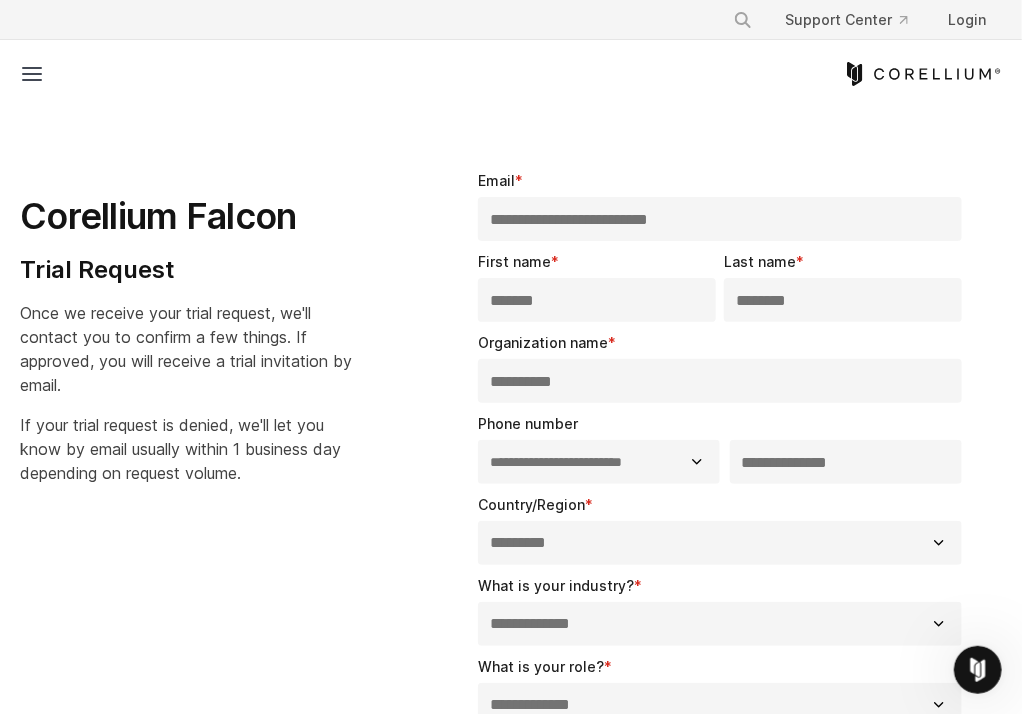 click on "**********" at bounding box center (511, 612) 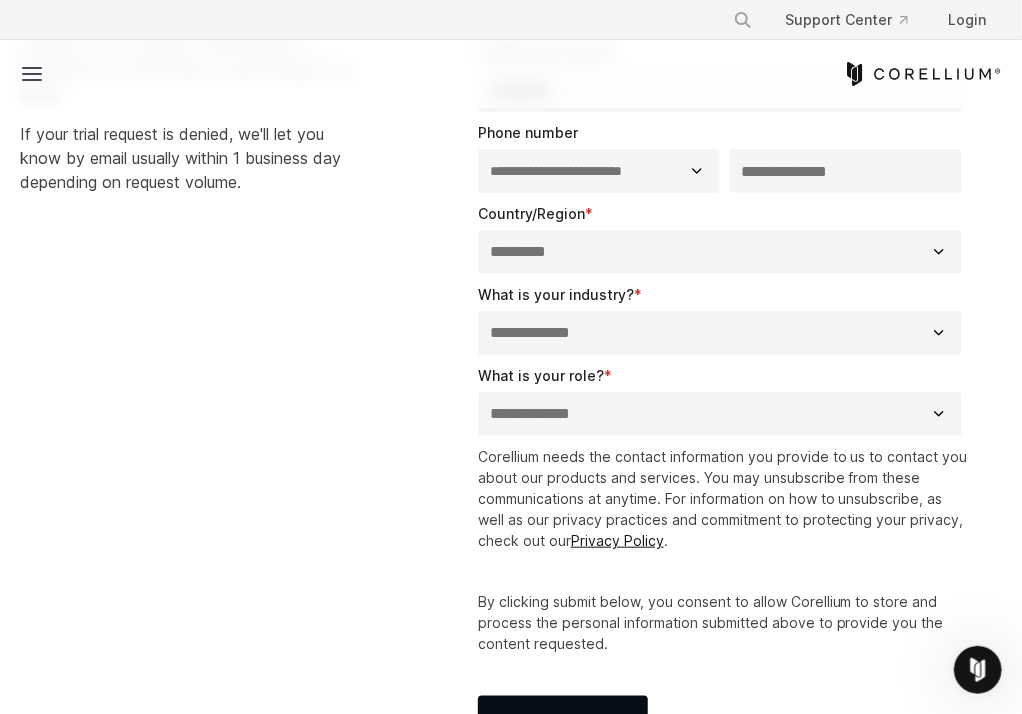 scroll, scrollTop: 400, scrollLeft: 0, axis: vertical 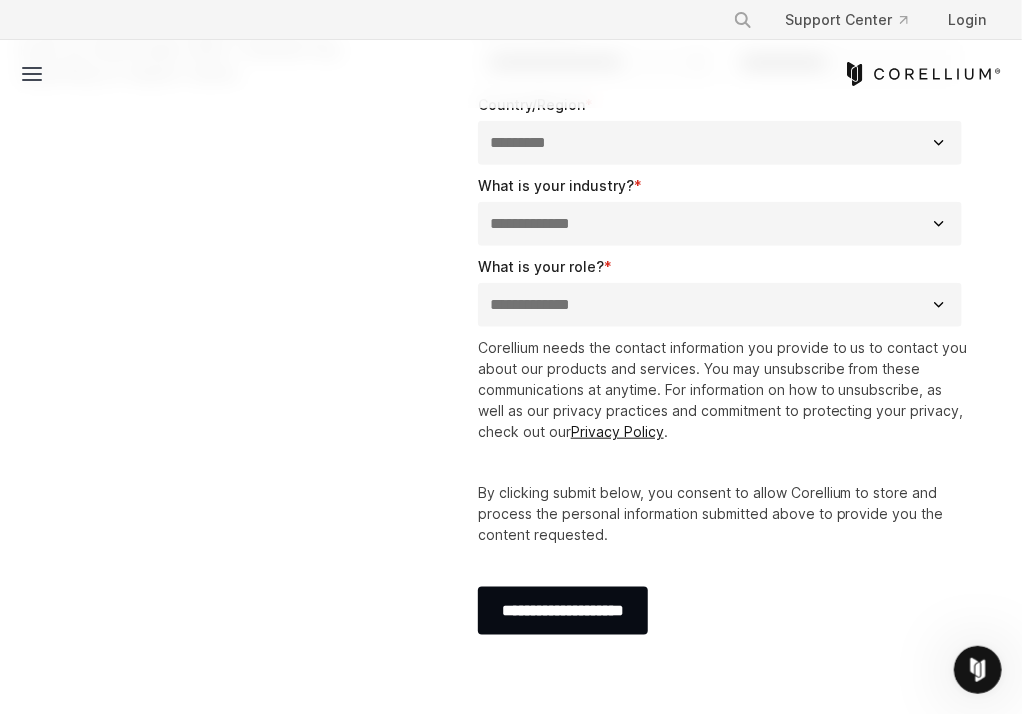 click on "**********" at bounding box center (720, 224) 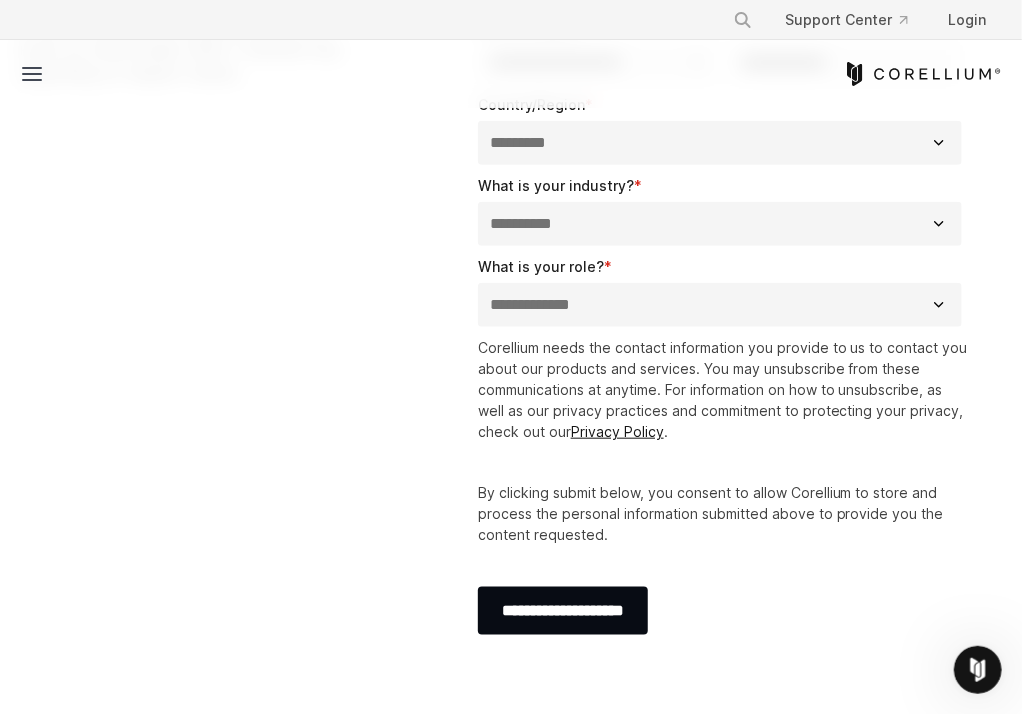 click on "**********" at bounding box center (720, 224) 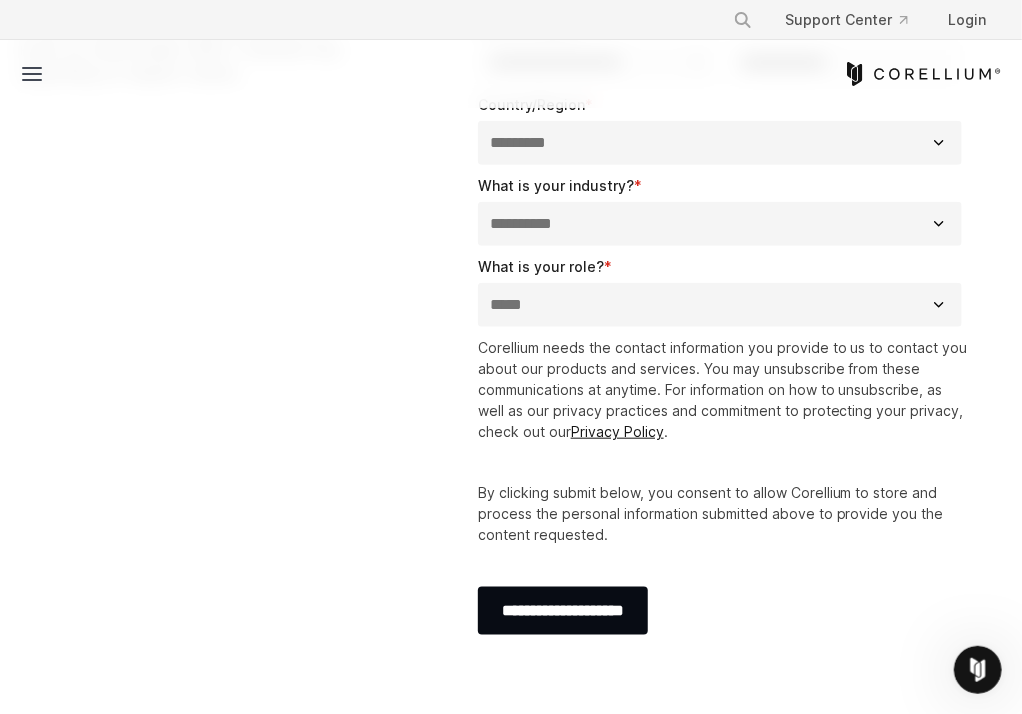 click on "**********" at bounding box center (720, 305) 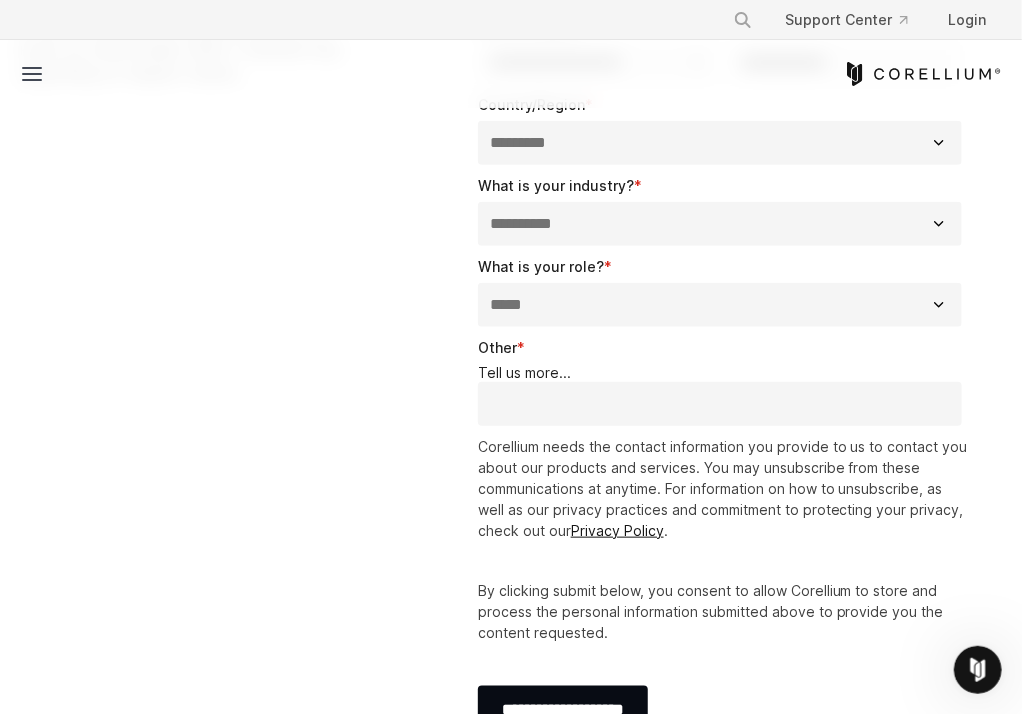 click on "Other  *" at bounding box center (720, 404) 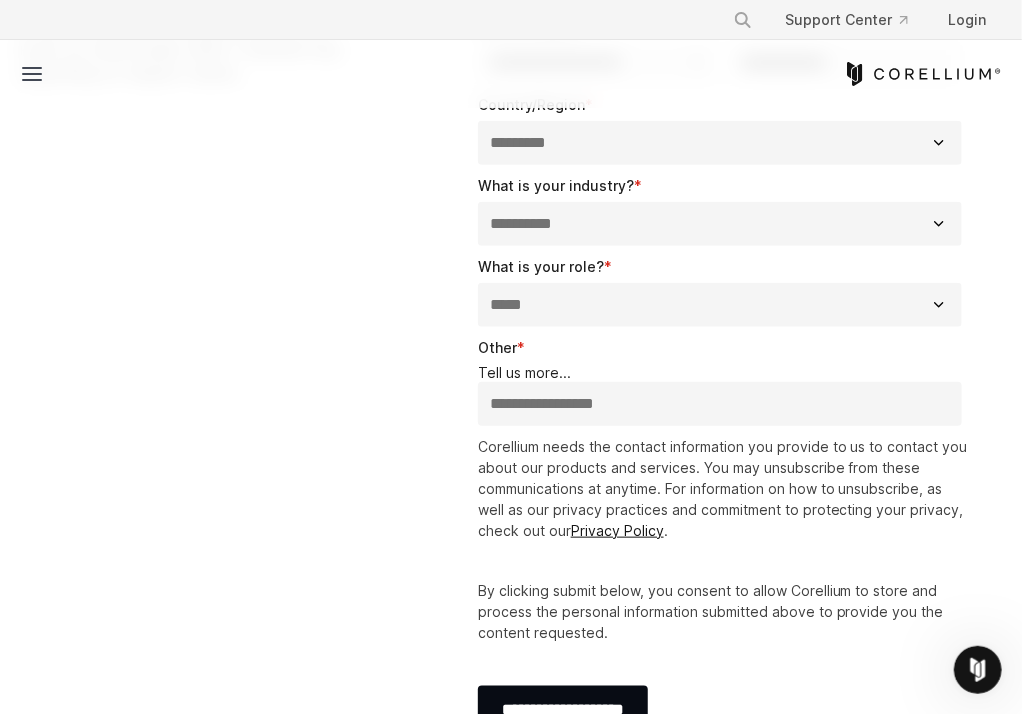 type on "**********" 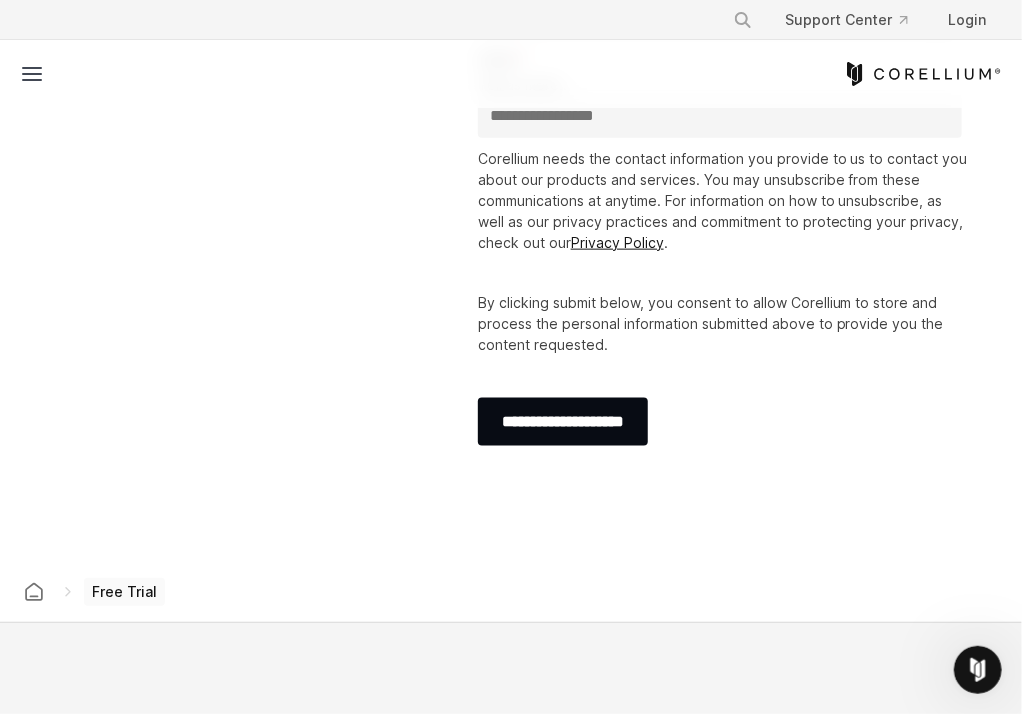 scroll, scrollTop: 700, scrollLeft: 0, axis: vertical 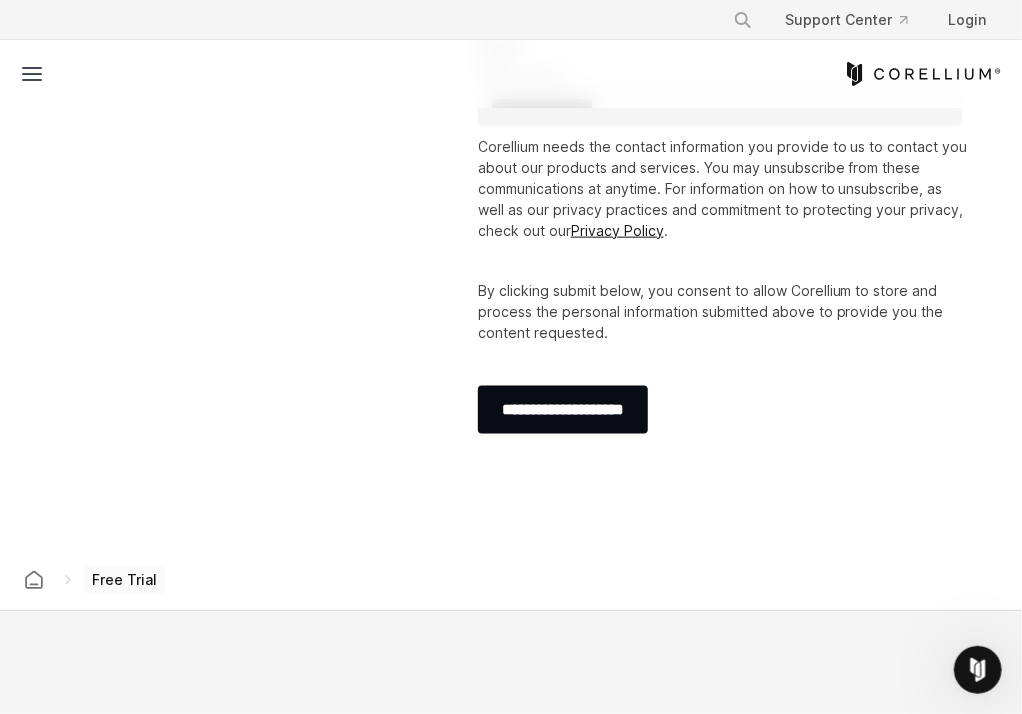 click on "By clicking submit below, you consent to allow Corellium to store and process the personal information submitted above to provide you the content requested." at bounding box center (724, 311) 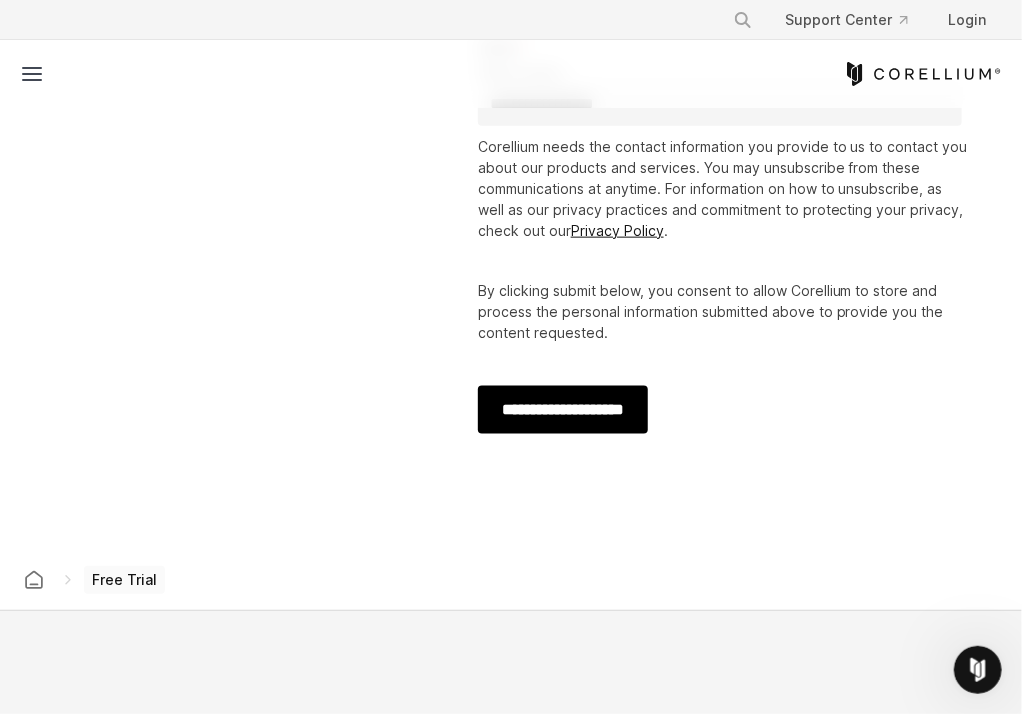 click on "**********" at bounding box center [563, 410] 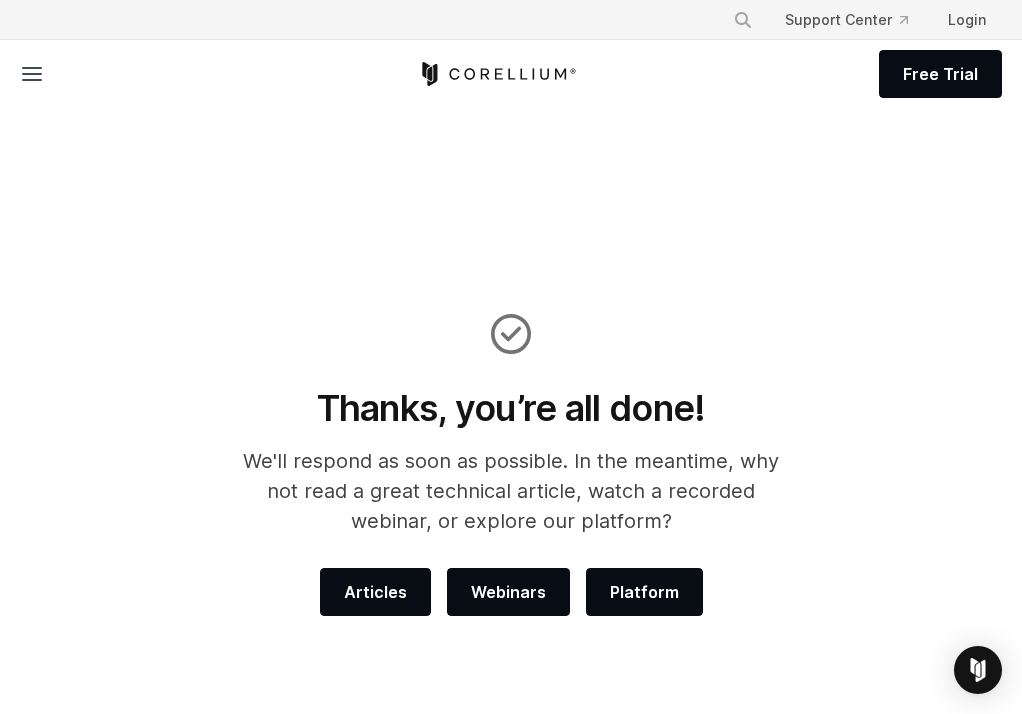 scroll, scrollTop: 0, scrollLeft: 0, axis: both 